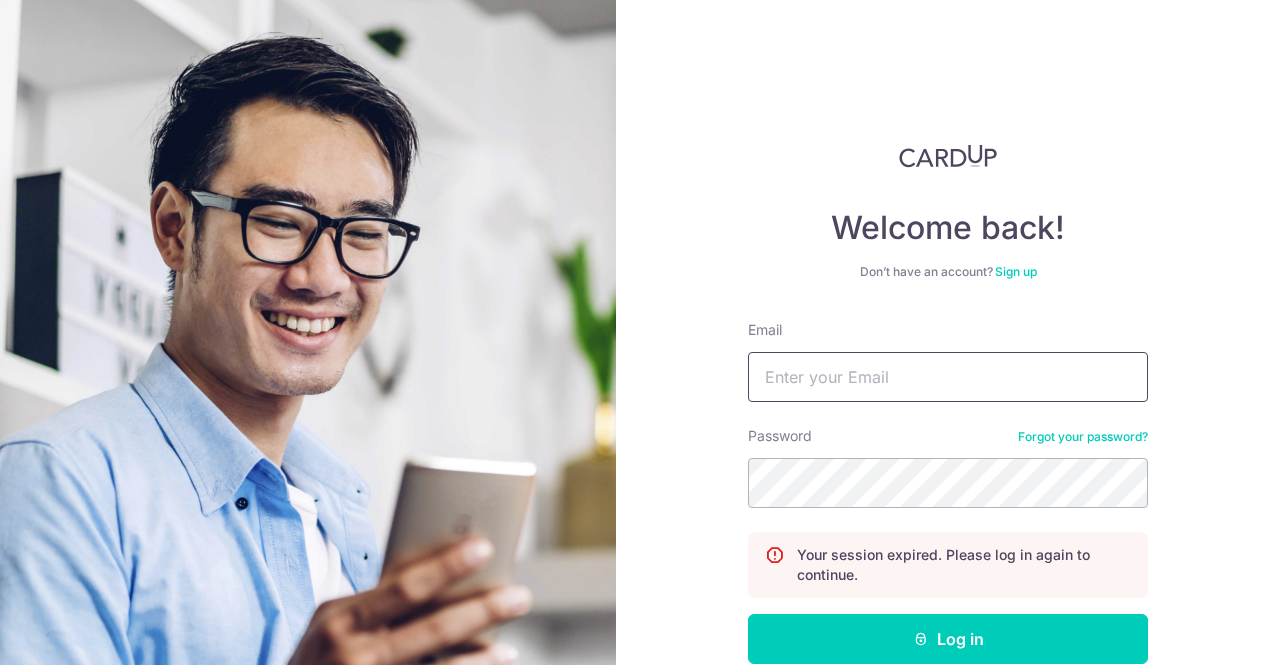 scroll, scrollTop: 0, scrollLeft: 0, axis: both 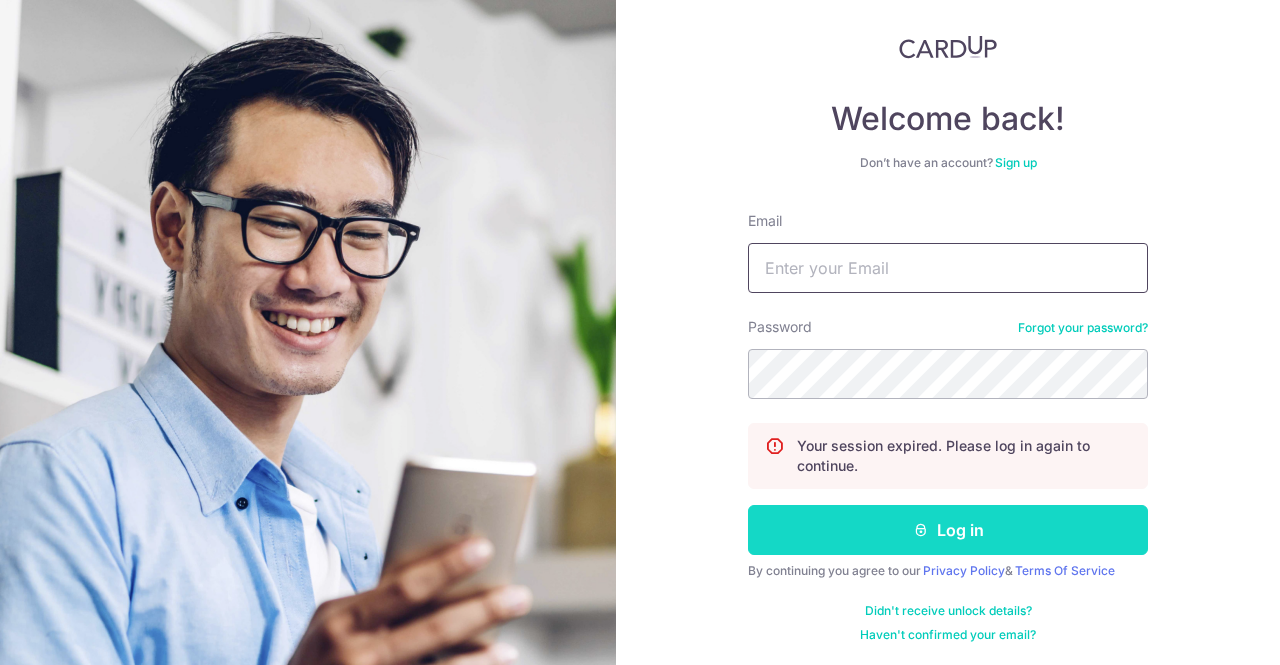 type on "[EMAIL]" 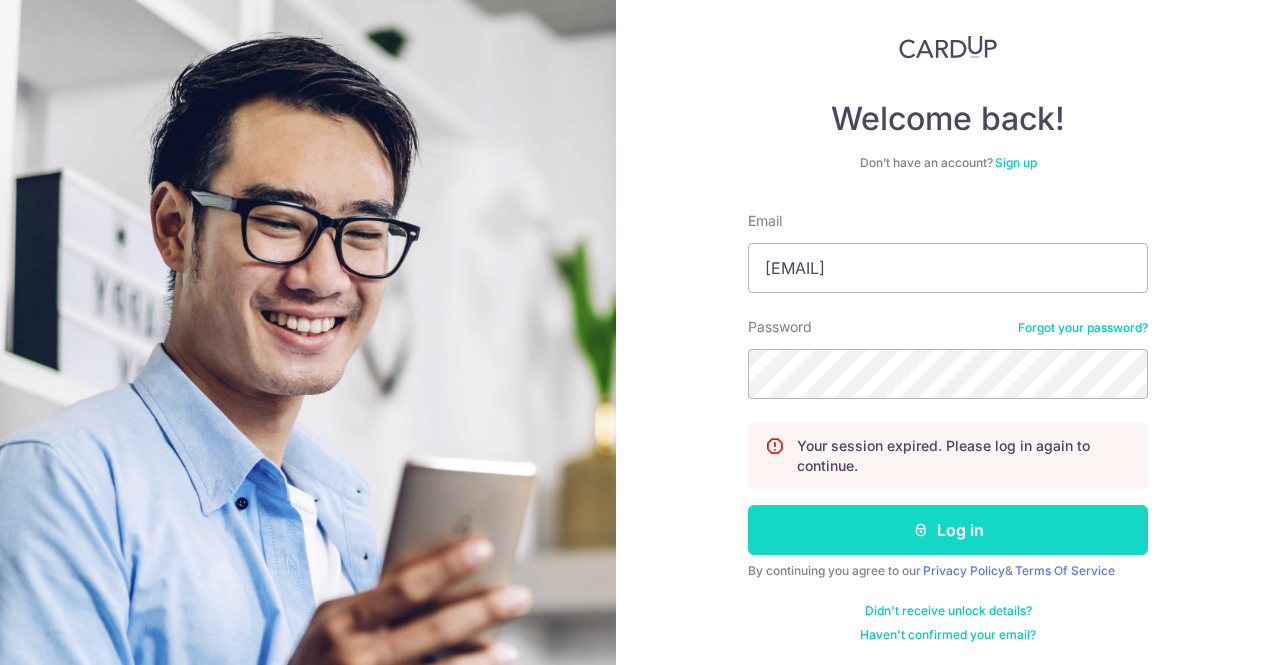 click on "Log in" at bounding box center [948, 530] 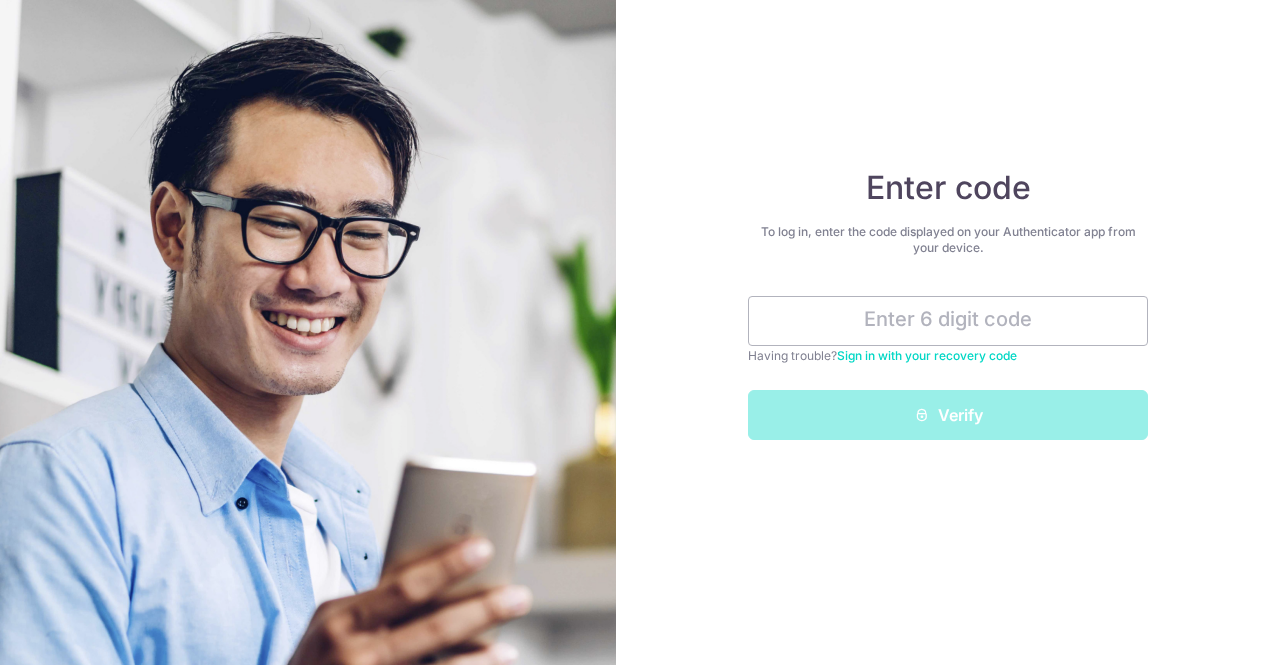 scroll, scrollTop: 0, scrollLeft: 0, axis: both 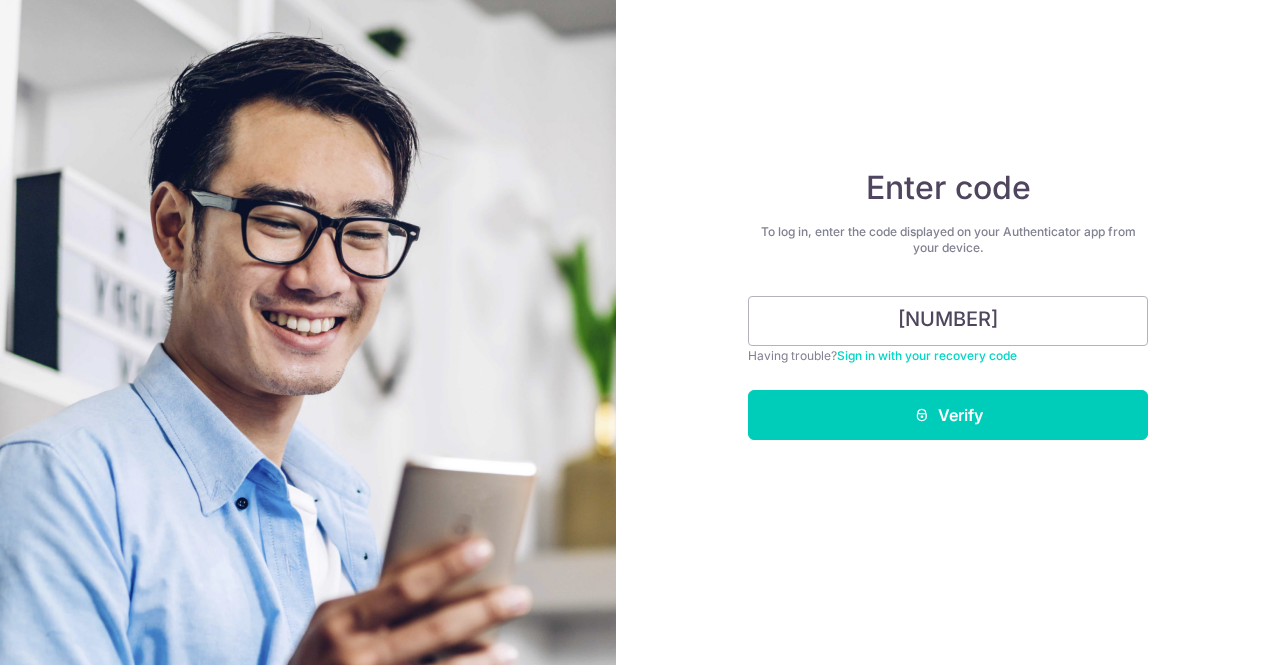 type on "884476" 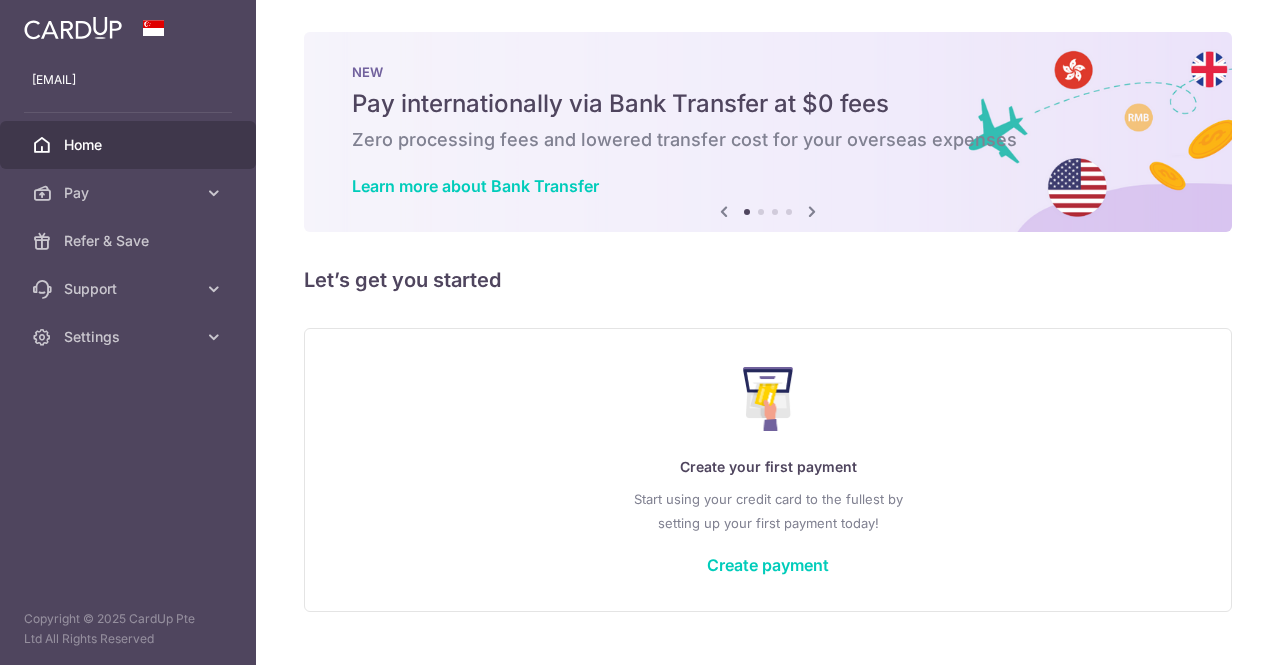 scroll, scrollTop: 0, scrollLeft: 0, axis: both 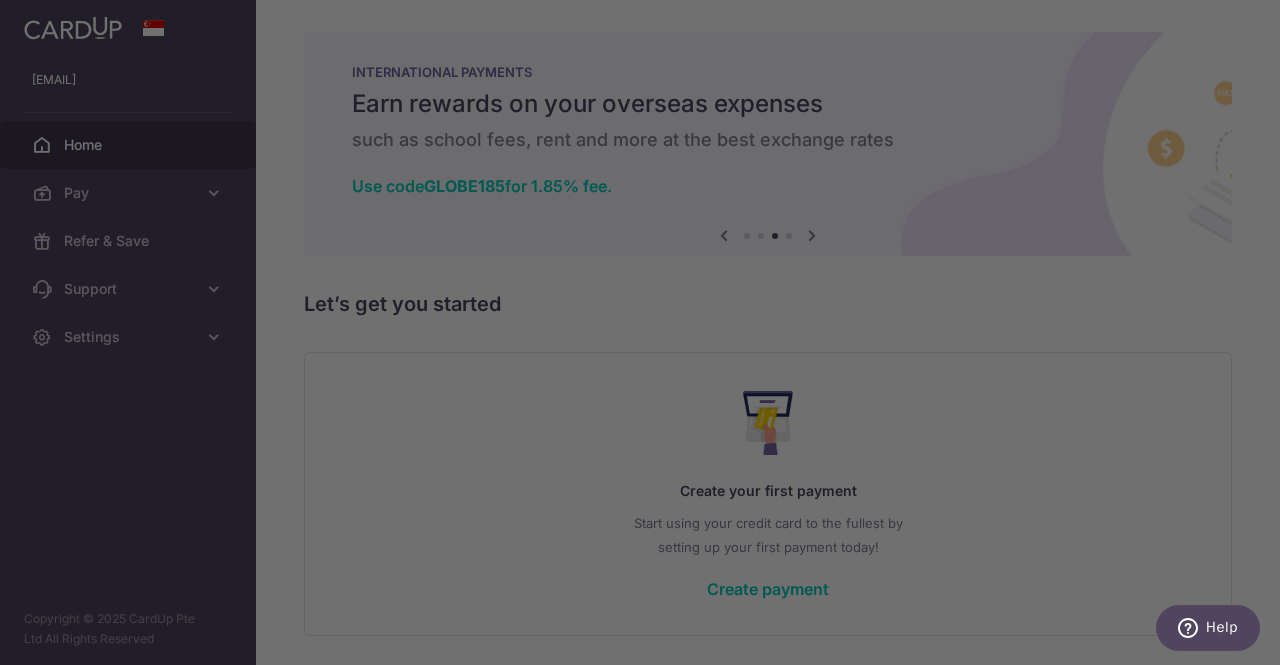 click at bounding box center (646, 336) 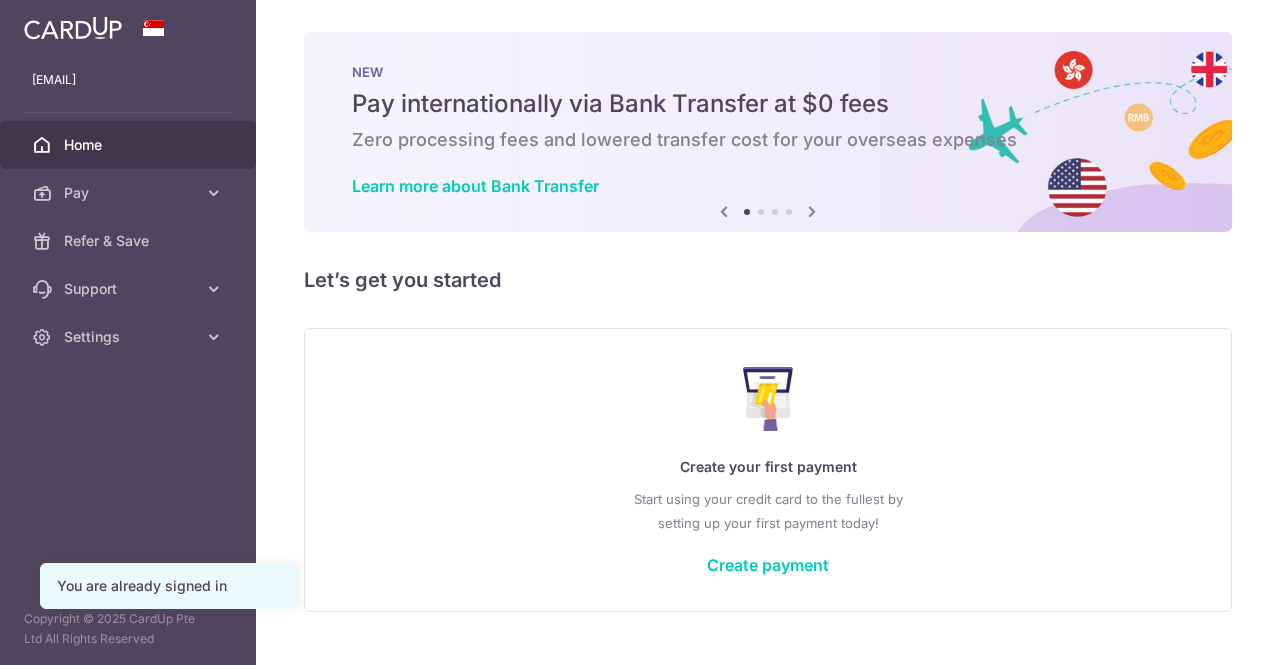 scroll, scrollTop: 0, scrollLeft: 0, axis: both 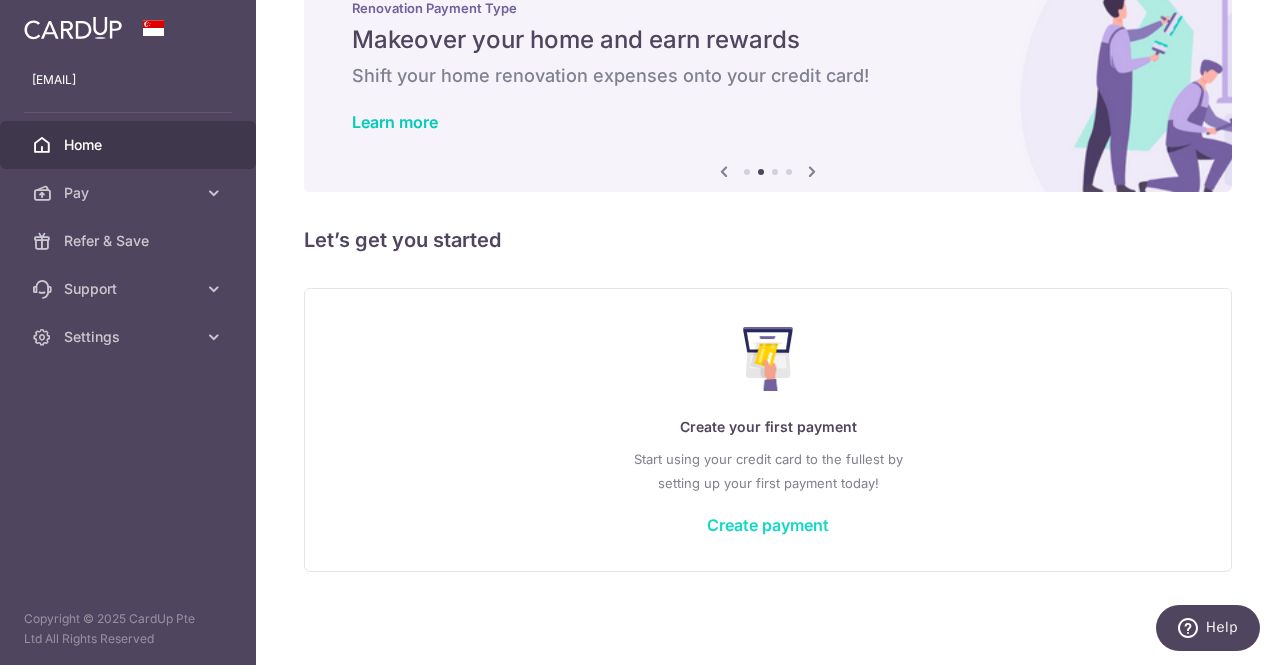 click on "Create payment" at bounding box center (768, 525) 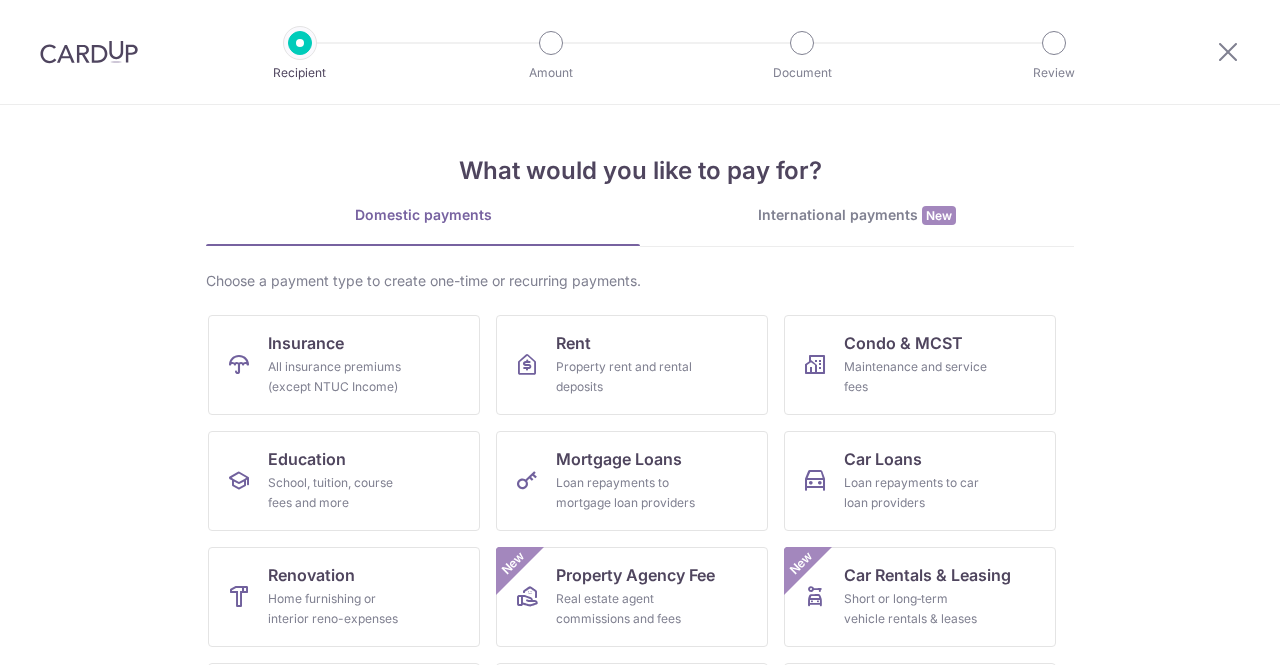 scroll, scrollTop: 0, scrollLeft: 0, axis: both 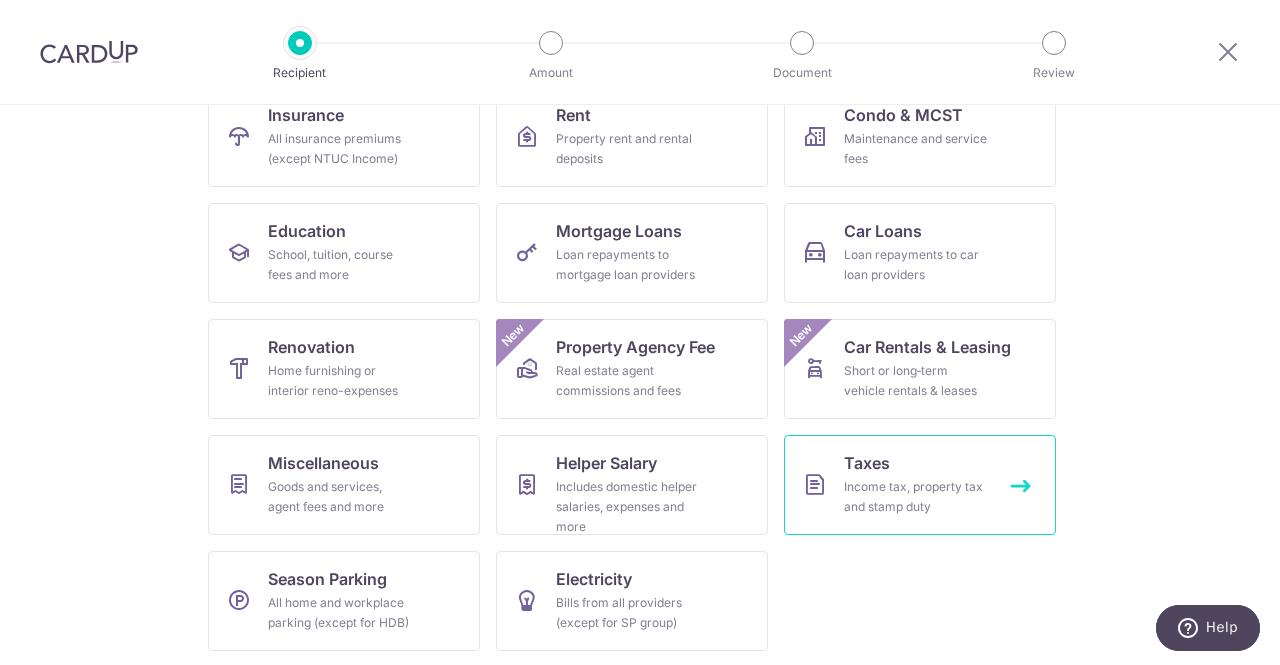 click on "Taxes Income tax, property tax and stamp duty" at bounding box center [920, 485] 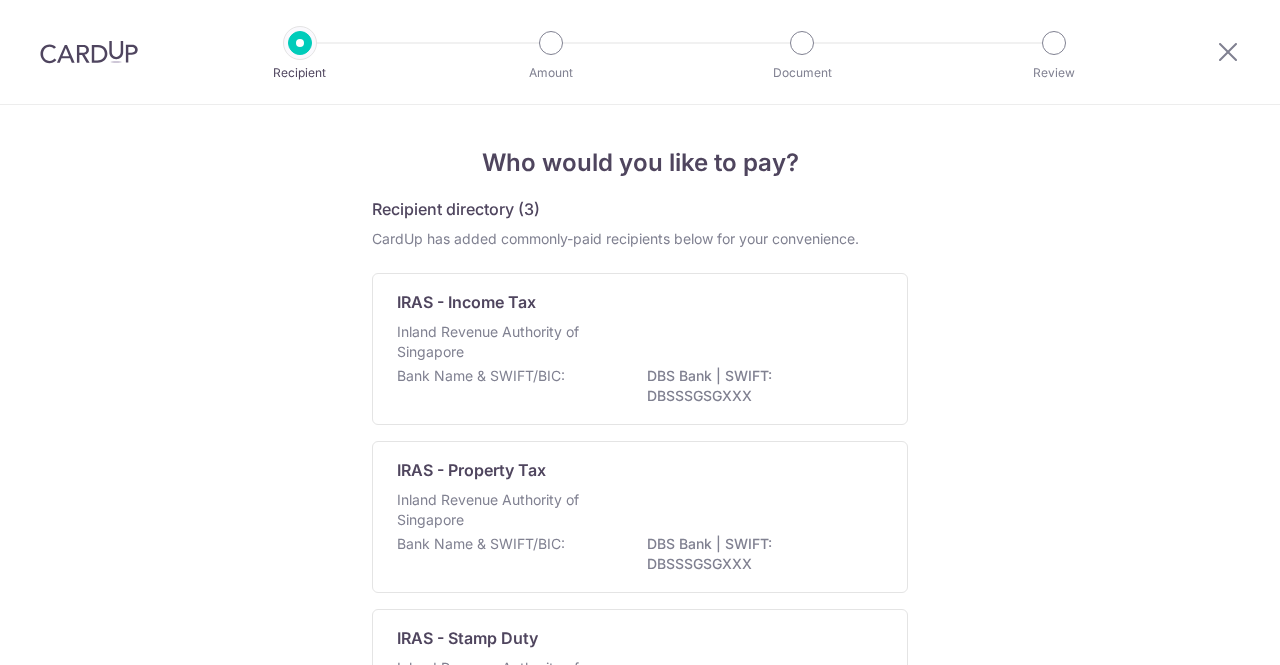 scroll, scrollTop: 0, scrollLeft: 0, axis: both 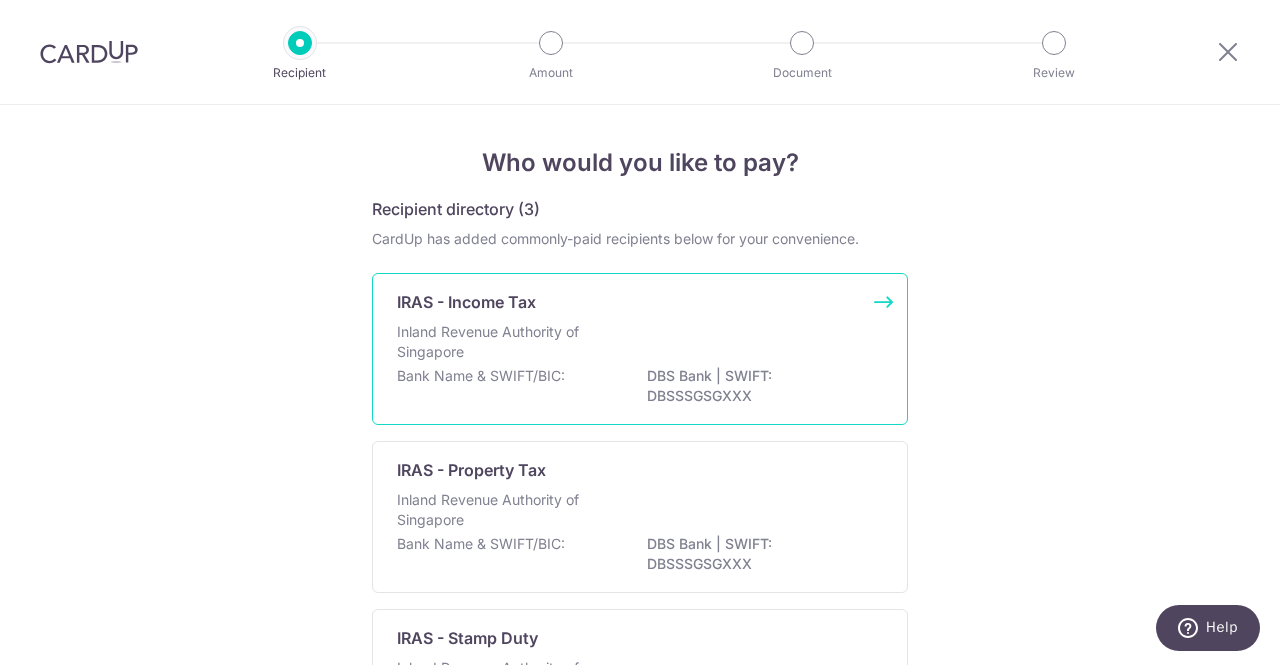 click on "Inland Revenue Authority of Singapore" at bounding box center [640, 344] 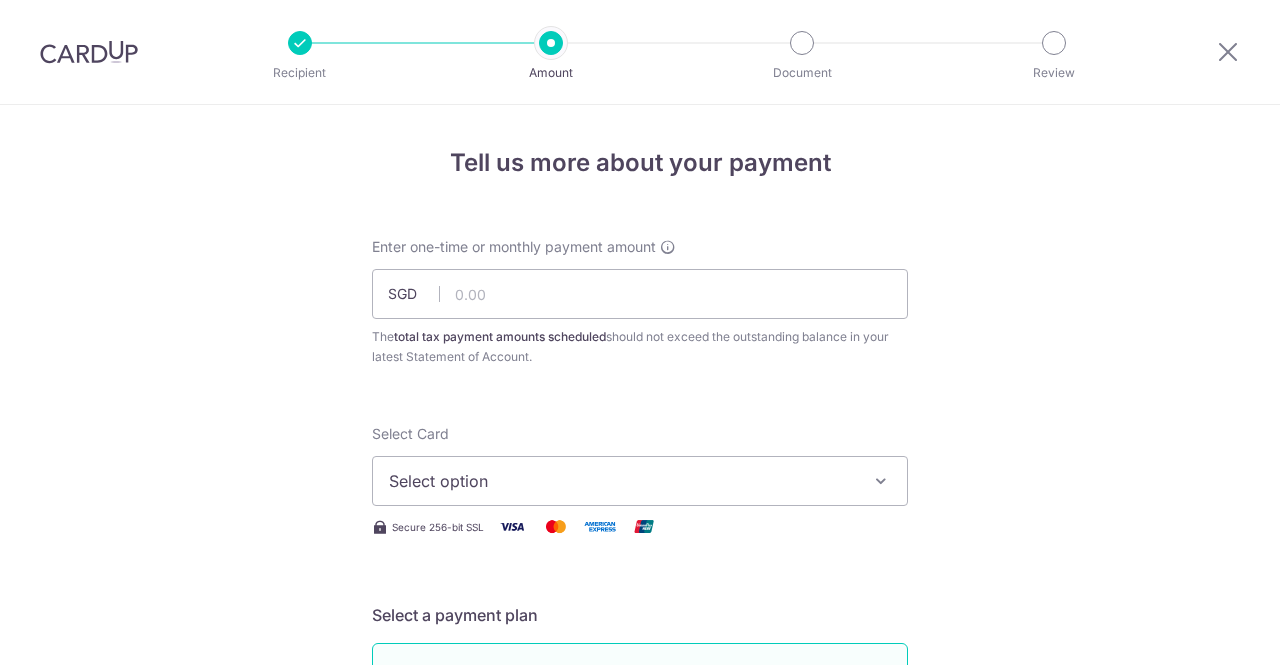 scroll, scrollTop: 0, scrollLeft: 0, axis: both 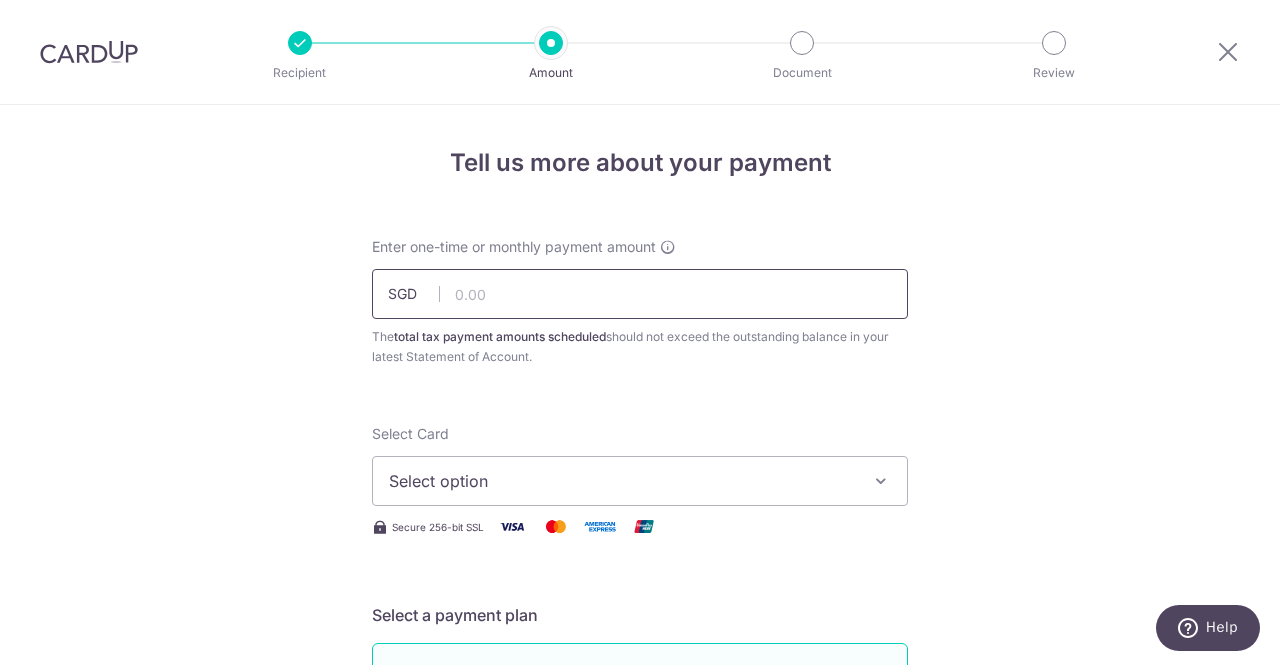 click at bounding box center (640, 294) 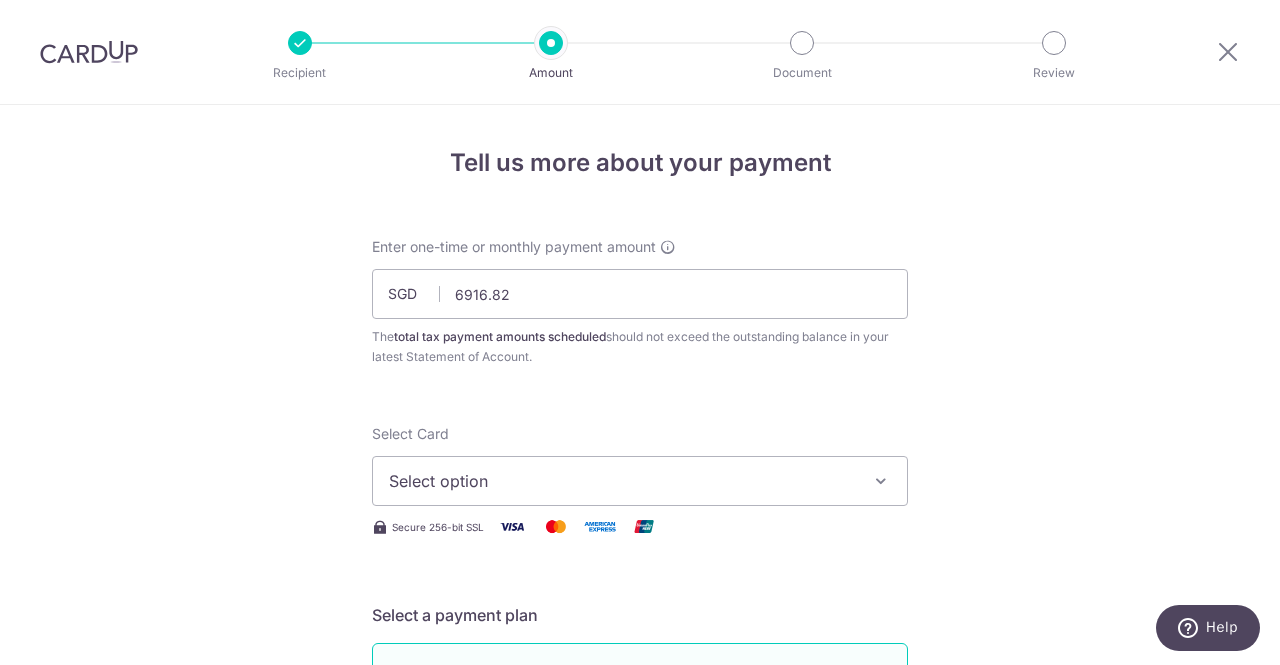 type on "[NUMBER]" 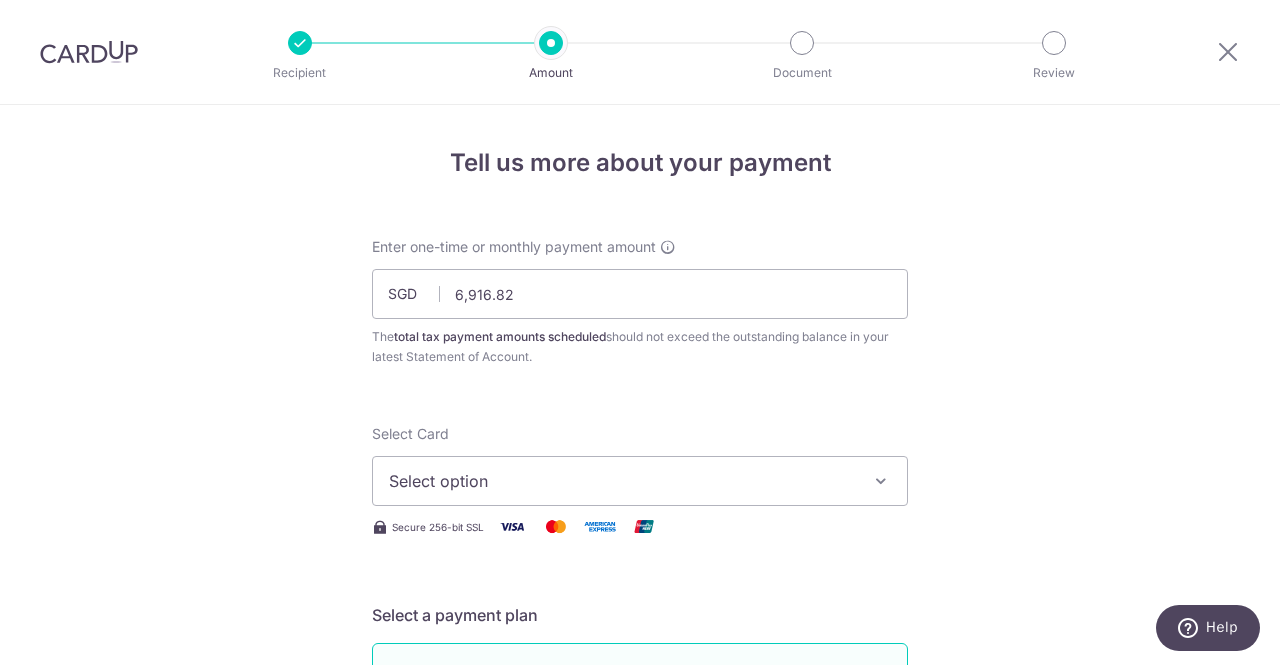 click on "Select option" at bounding box center (622, 481) 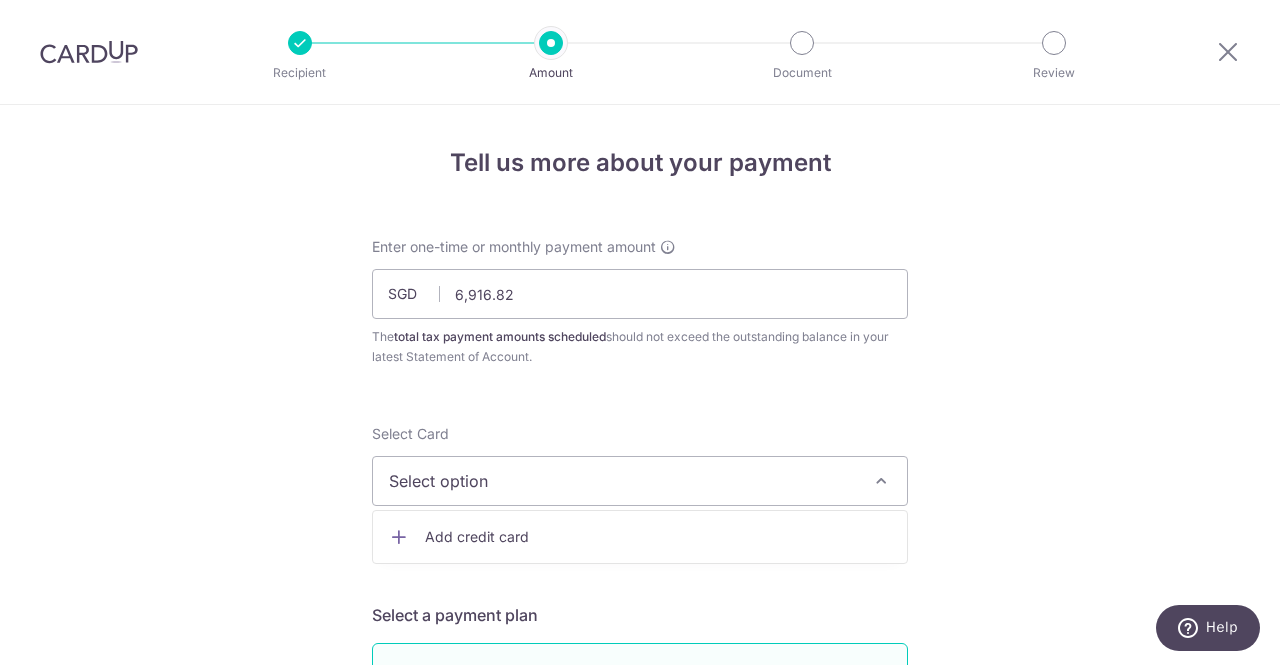 click on "Add credit card" at bounding box center [658, 537] 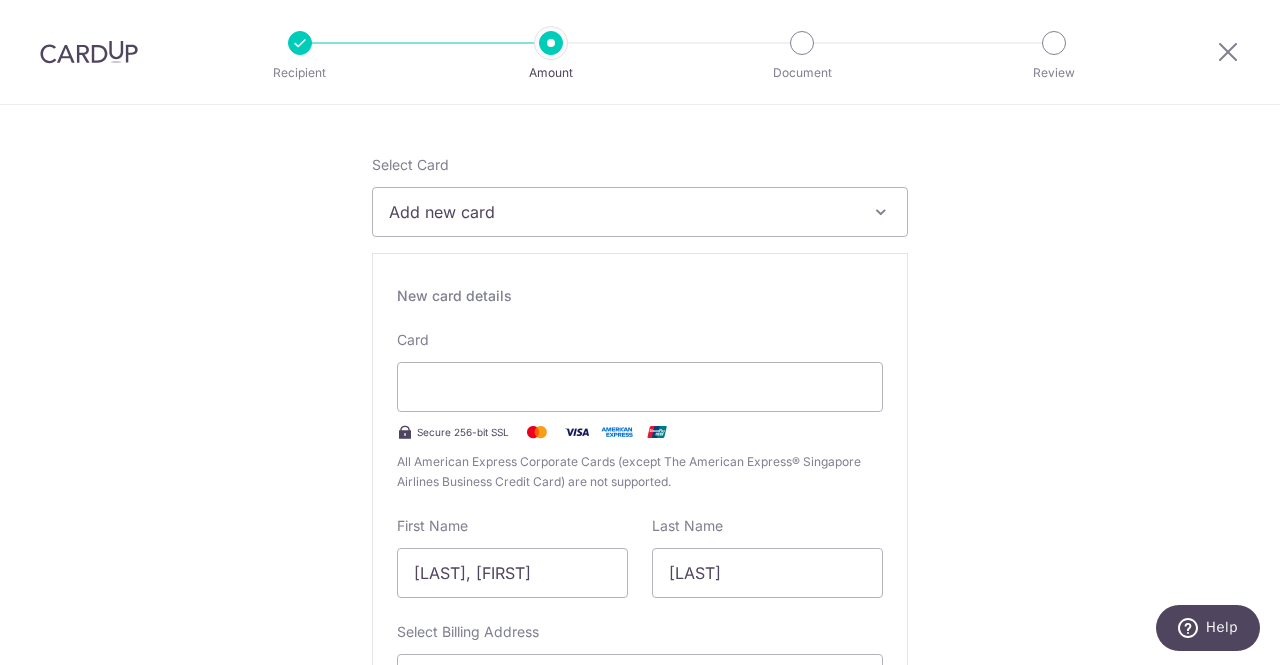 scroll, scrollTop: 300, scrollLeft: 0, axis: vertical 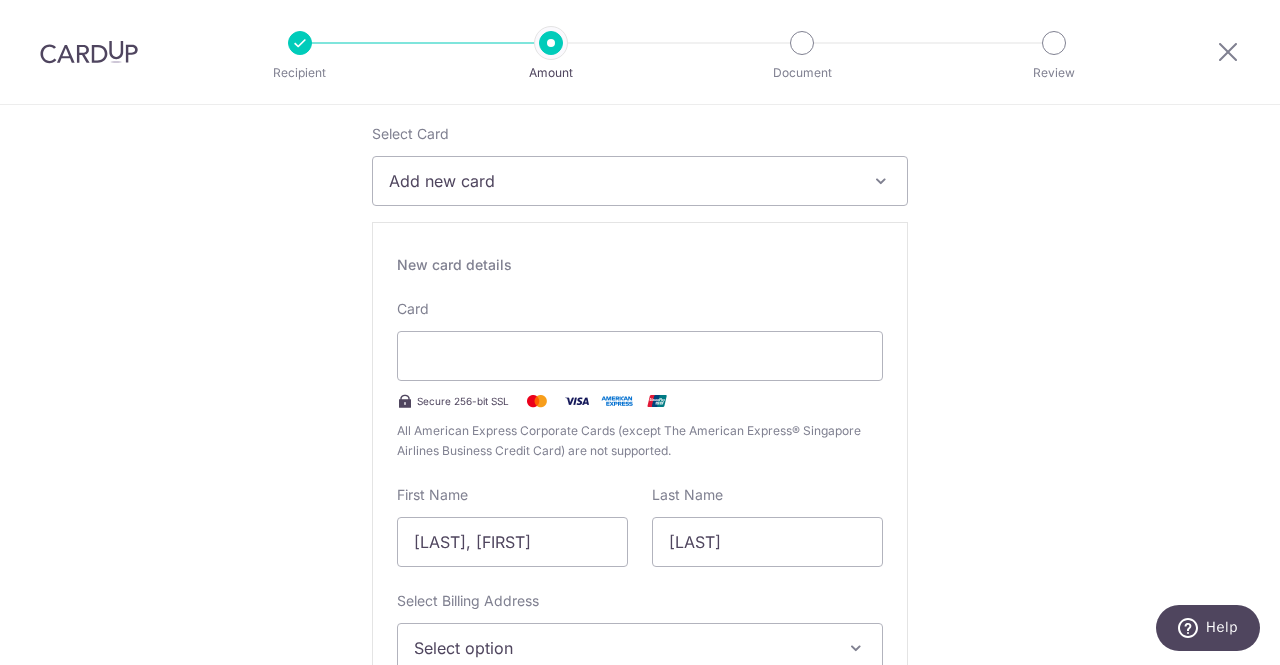 click on "Tell us more about your payment
Enter one-time or monthly payment amount
SGD
6,916.82
6916.82
The  total tax payment amounts scheduled  should not exceed the outstanding balance in your latest Statement of Account.
Select Card
Add new card
Add credit card
Secure 256-bit SSL
Text
New card details
Card" at bounding box center [640, 1008] 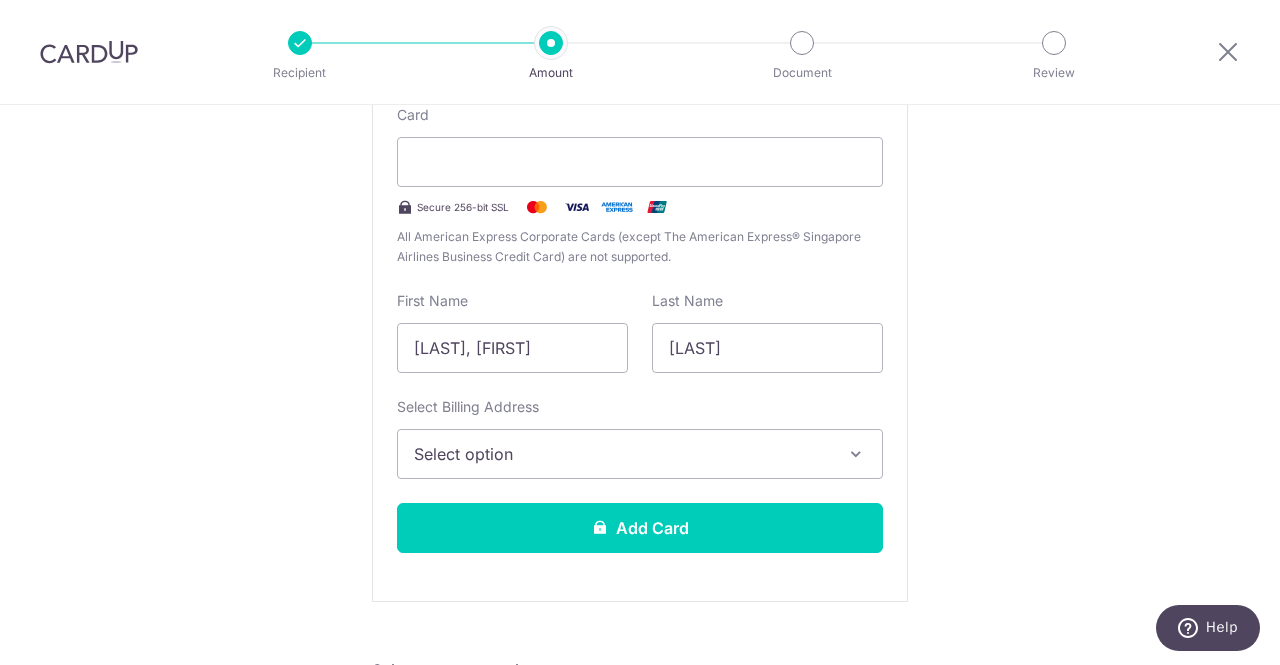 scroll, scrollTop: 500, scrollLeft: 0, axis: vertical 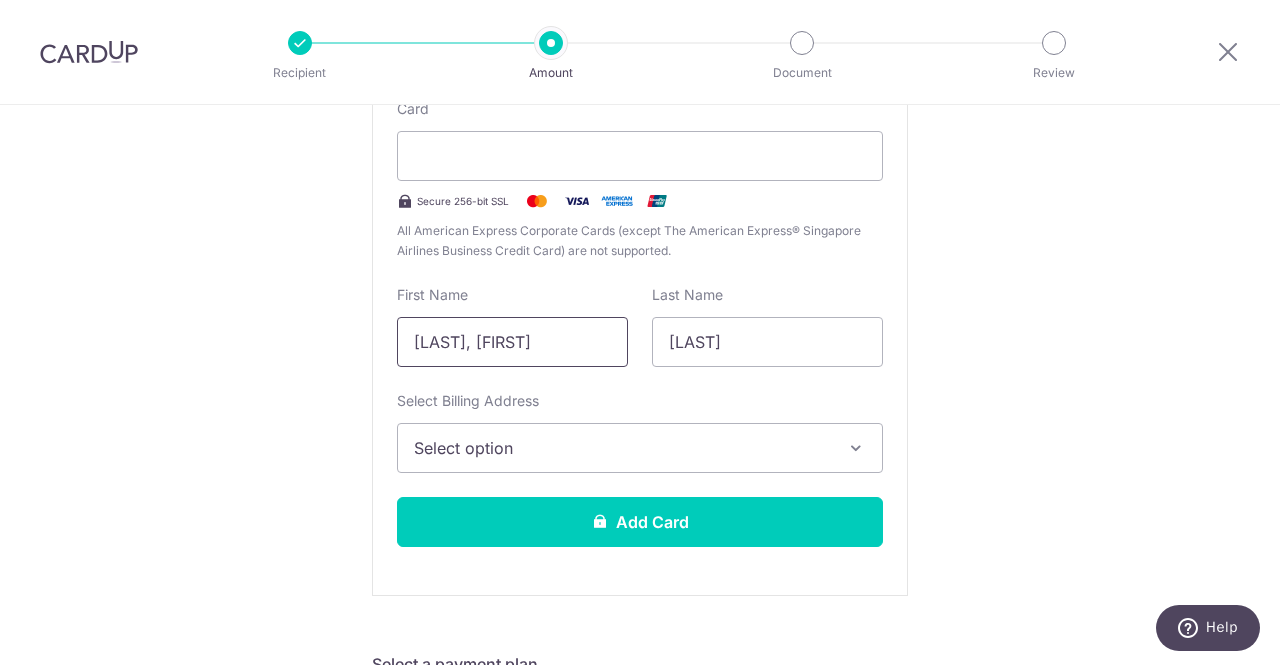 drag, startPoint x: 497, startPoint y: 341, endPoint x: 382, endPoint y: 341, distance: 115 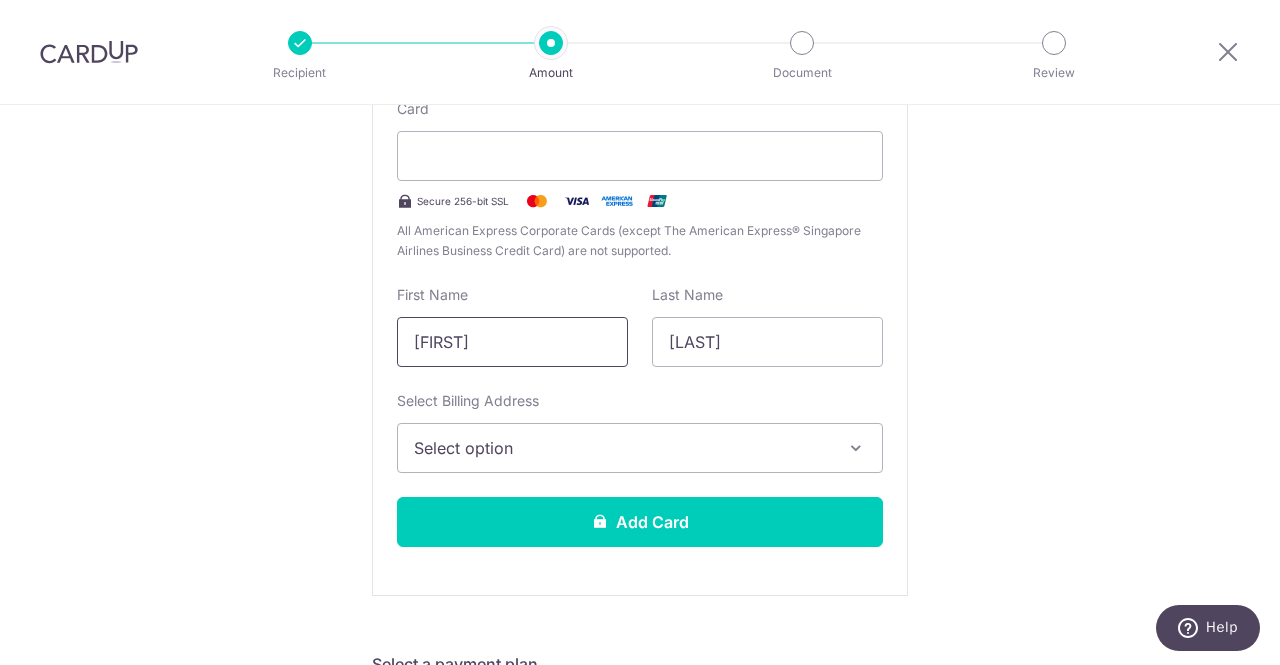 type on "Ronald" 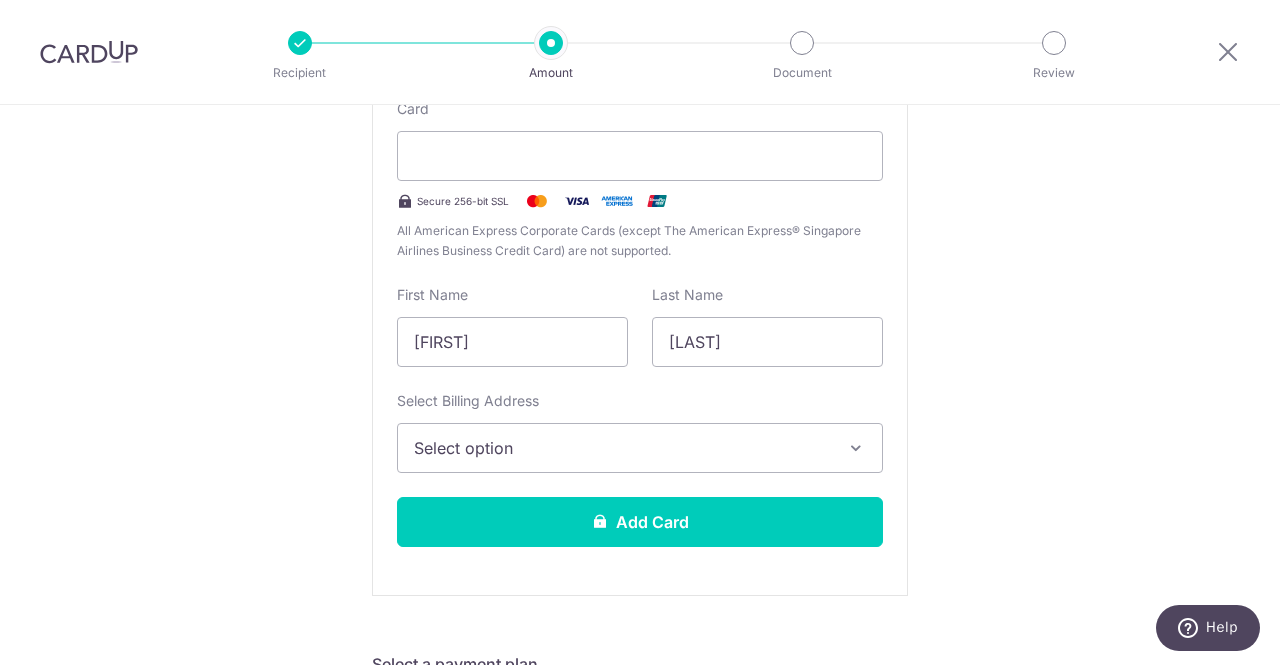 click on "Select option" at bounding box center [622, 448] 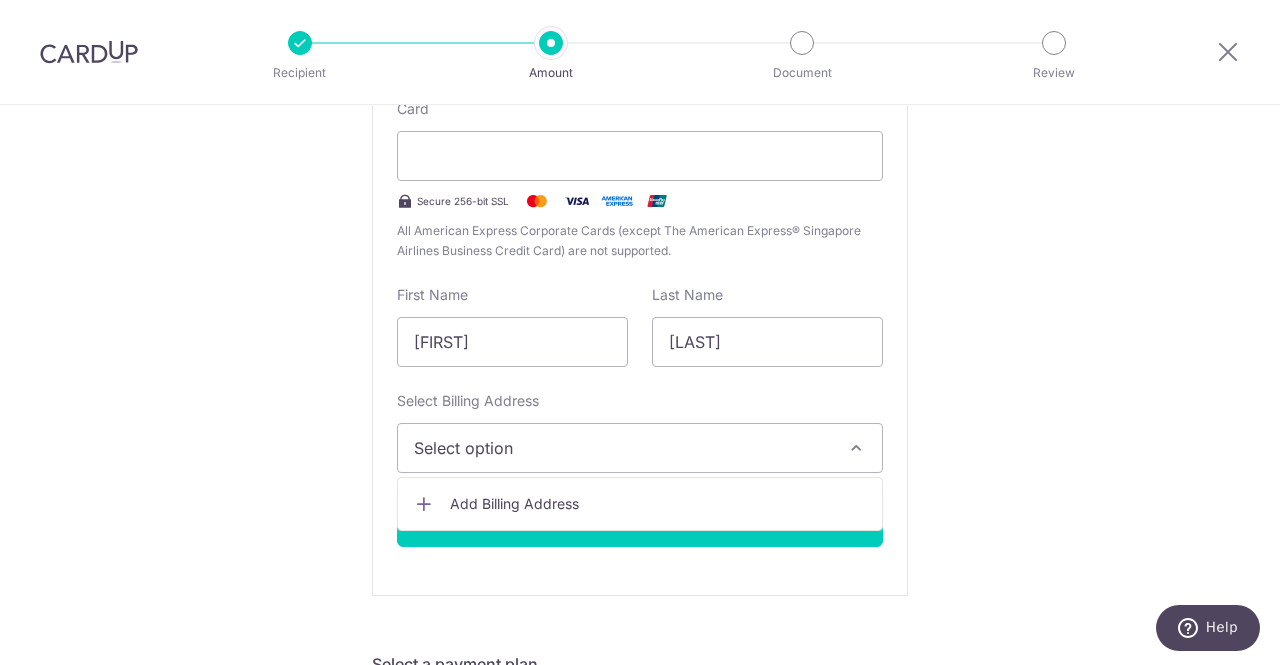 click on "Add Billing Address" at bounding box center [658, 504] 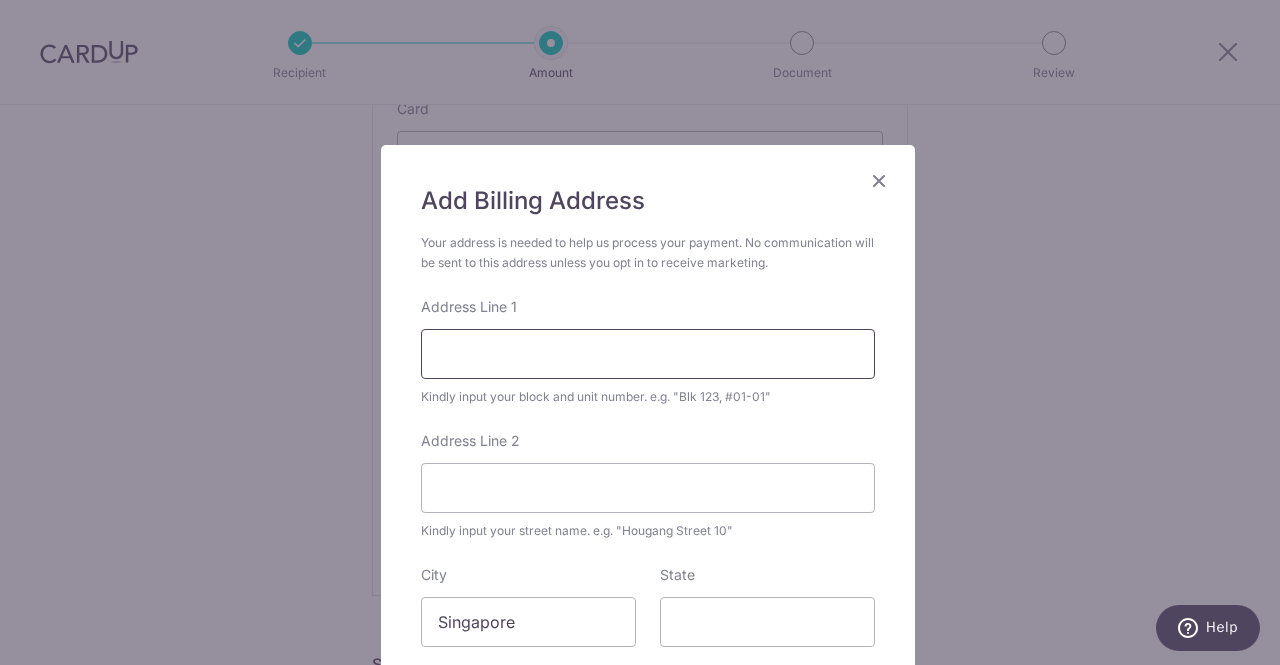 click on "Address Line 1" at bounding box center [648, 354] 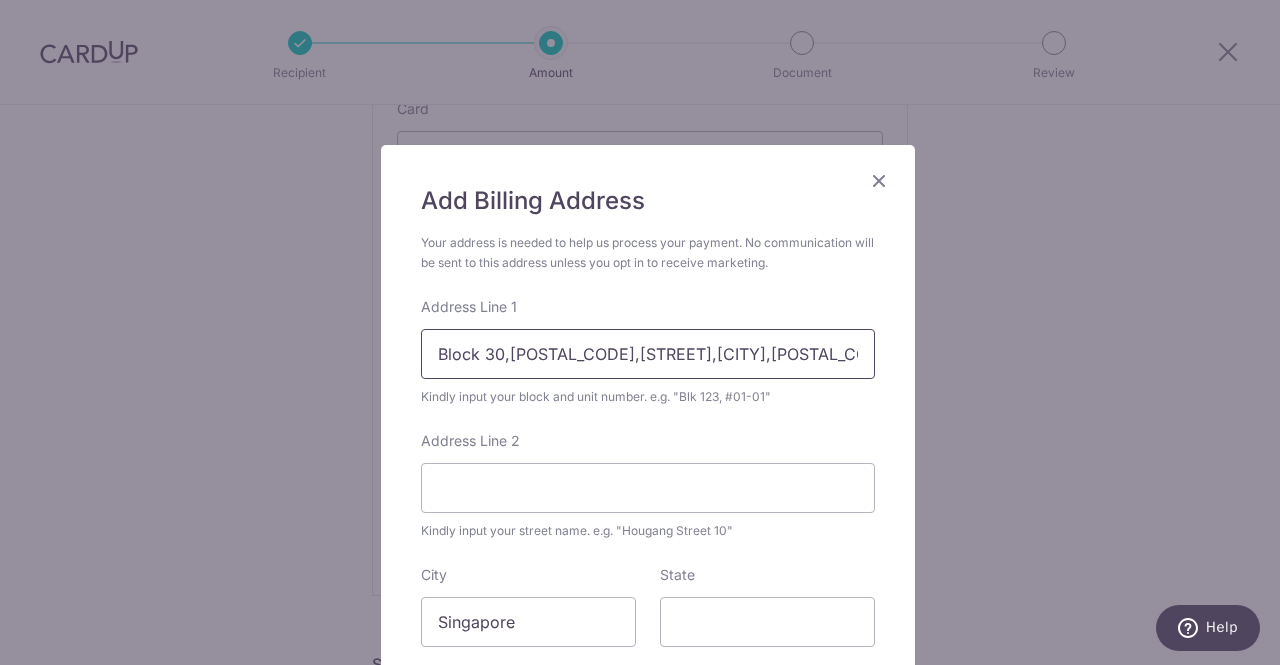 type on "46-200" 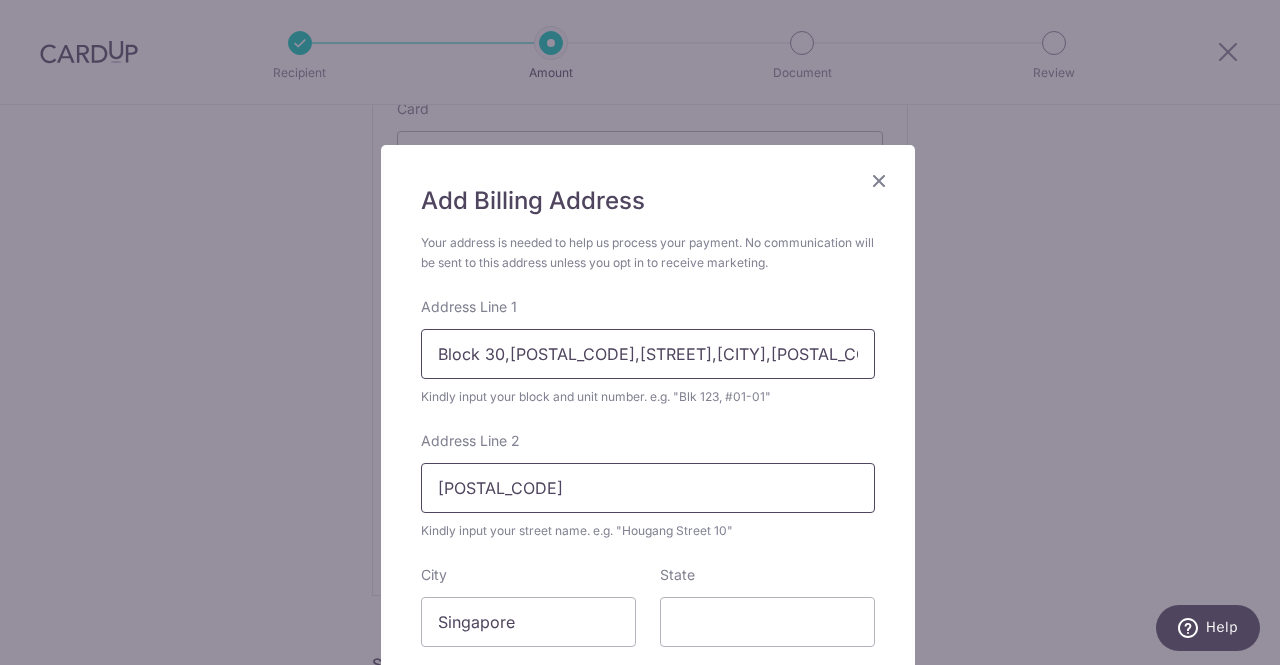 type on "141030" 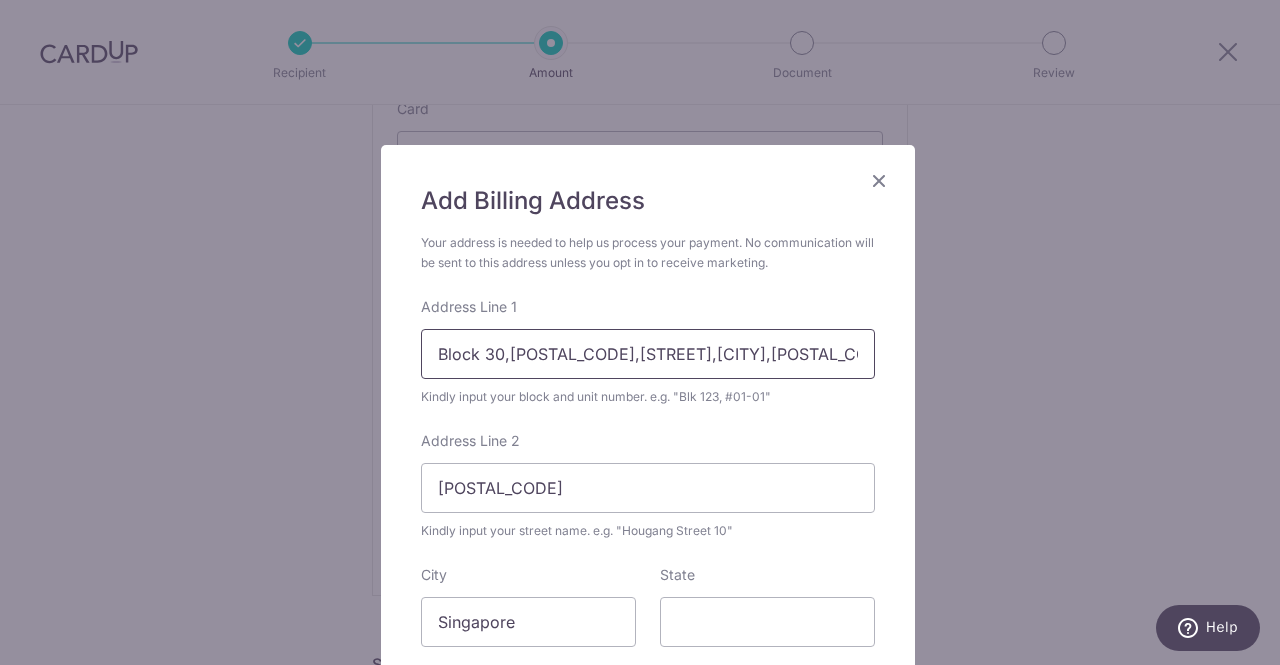 scroll, scrollTop: 345, scrollLeft: 0, axis: vertical 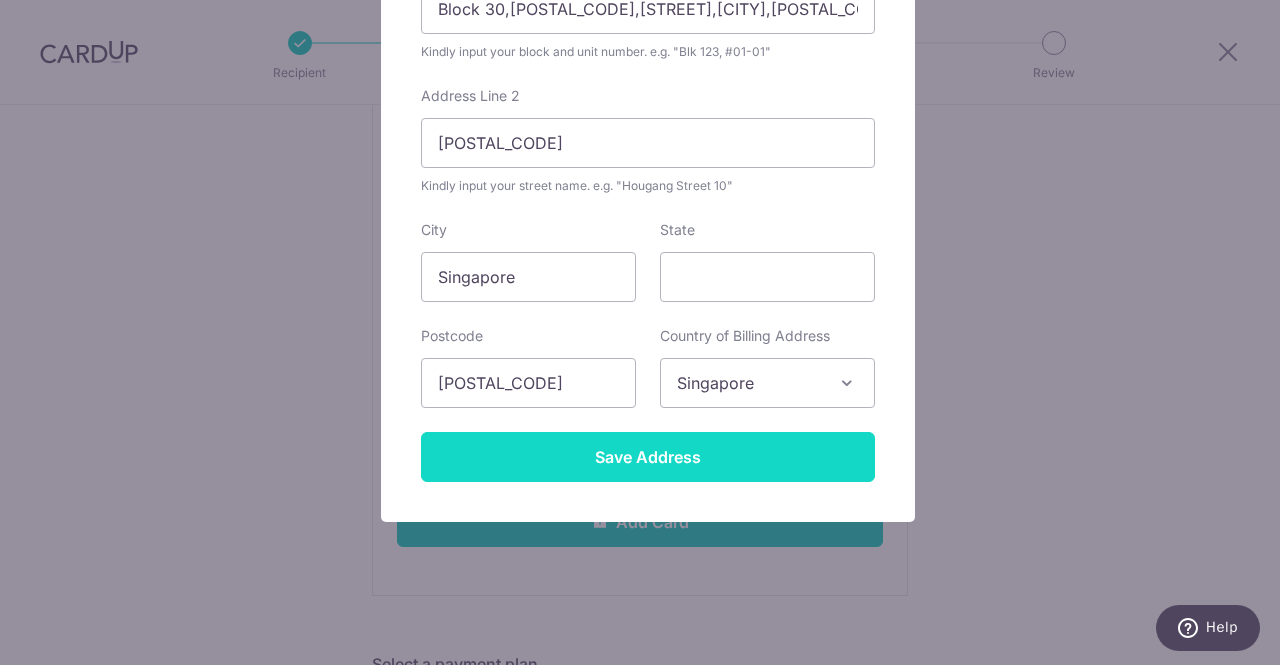click on "Save Address" at bounding box center (648, 457) 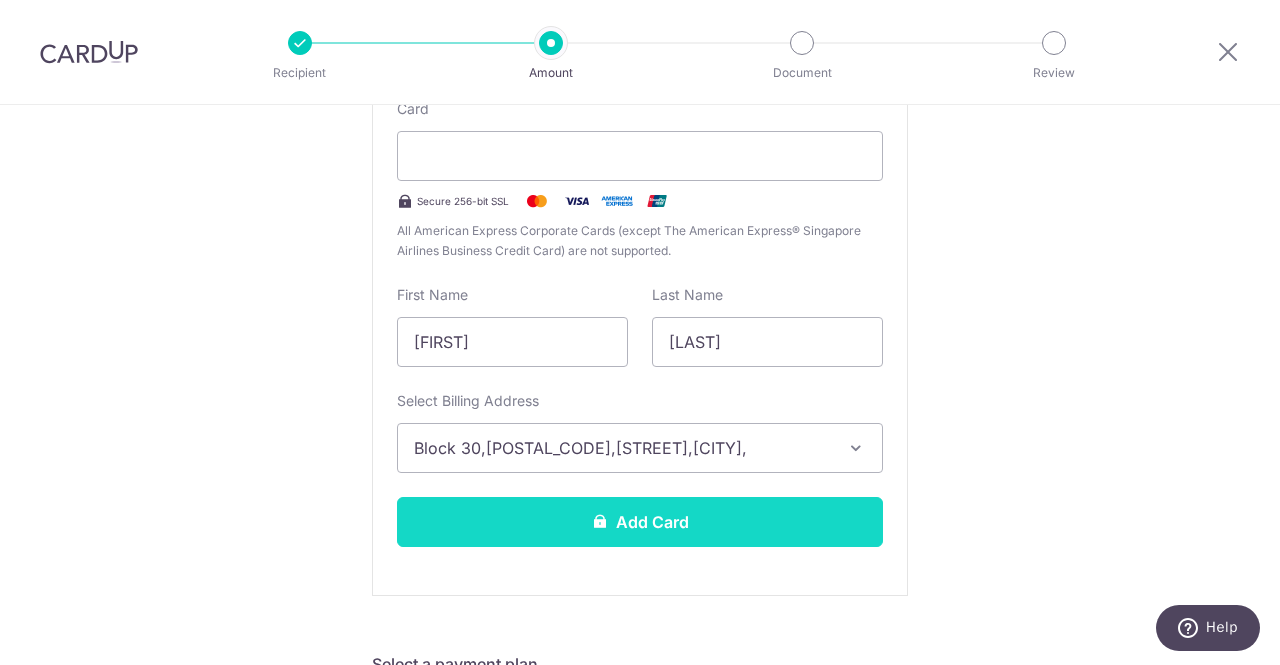 click on "Add Card" at bounding box center (640, 522) 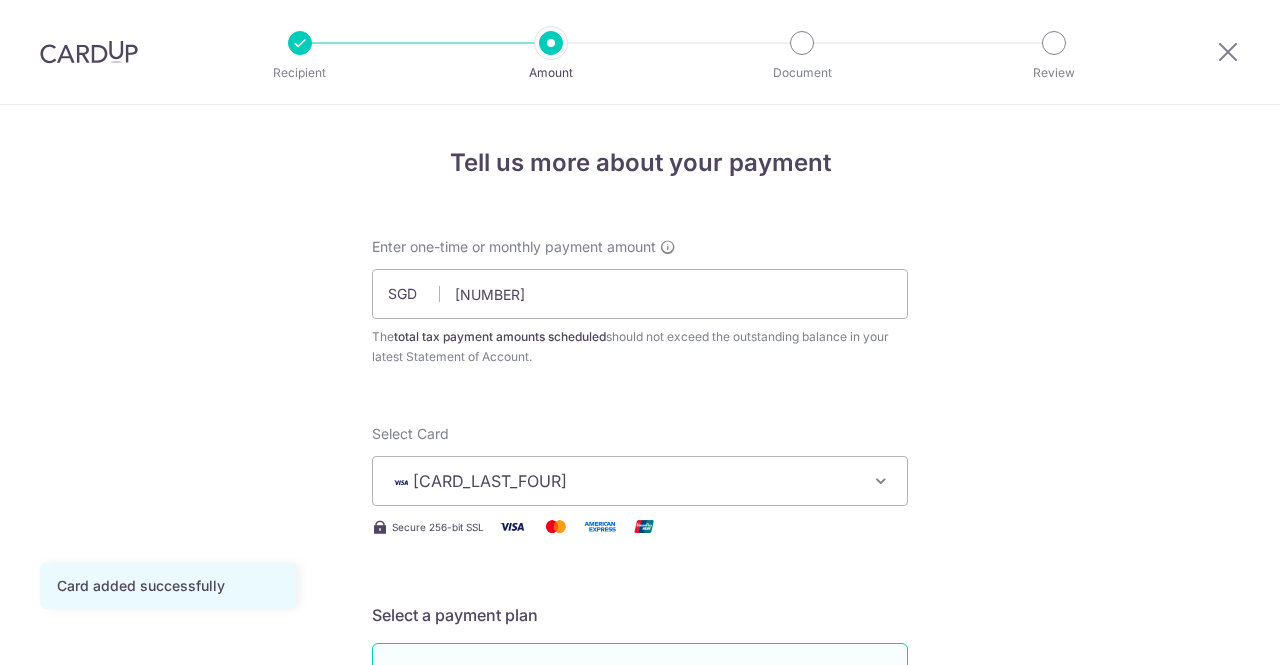 scroll, scrollTop: 0, scrollLeft: 0, axis: both 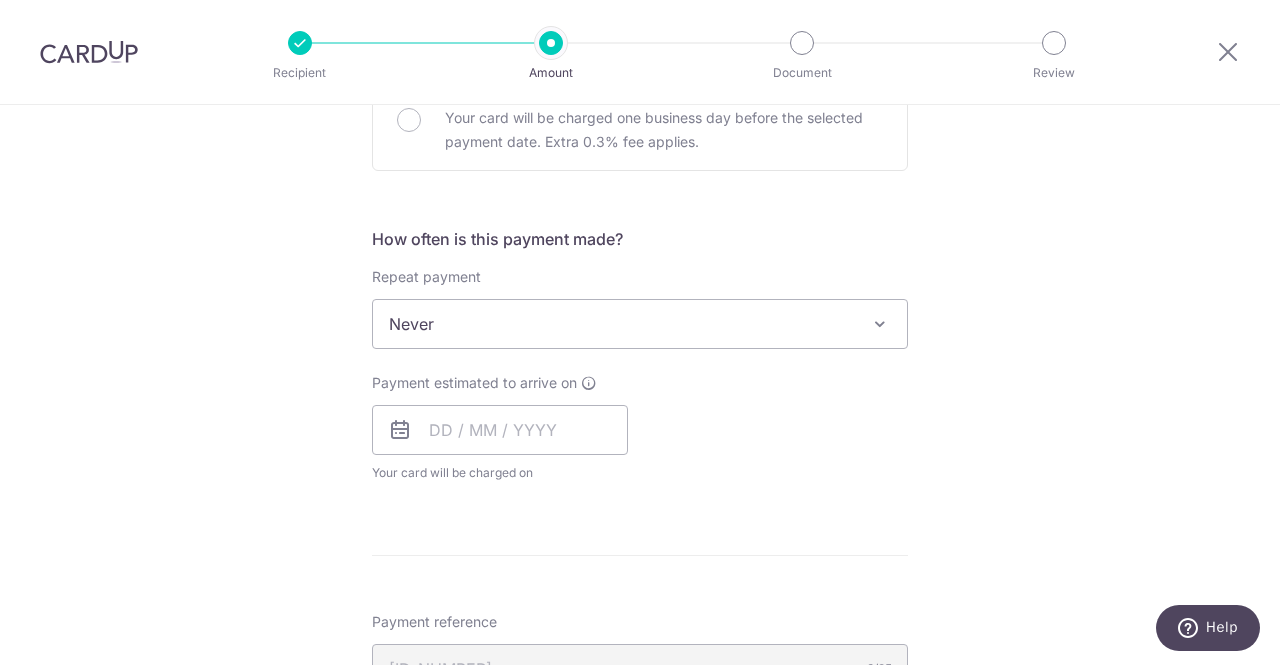 click on "Never" at bounding box center [640, 324] 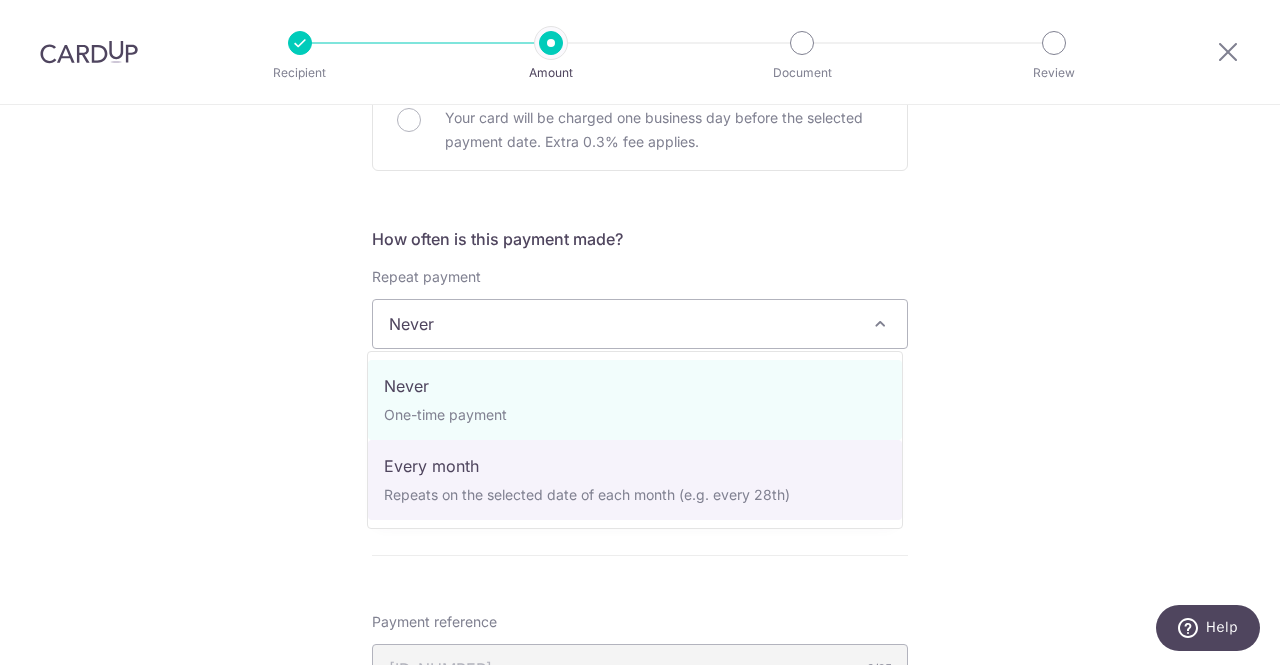 select on "3" 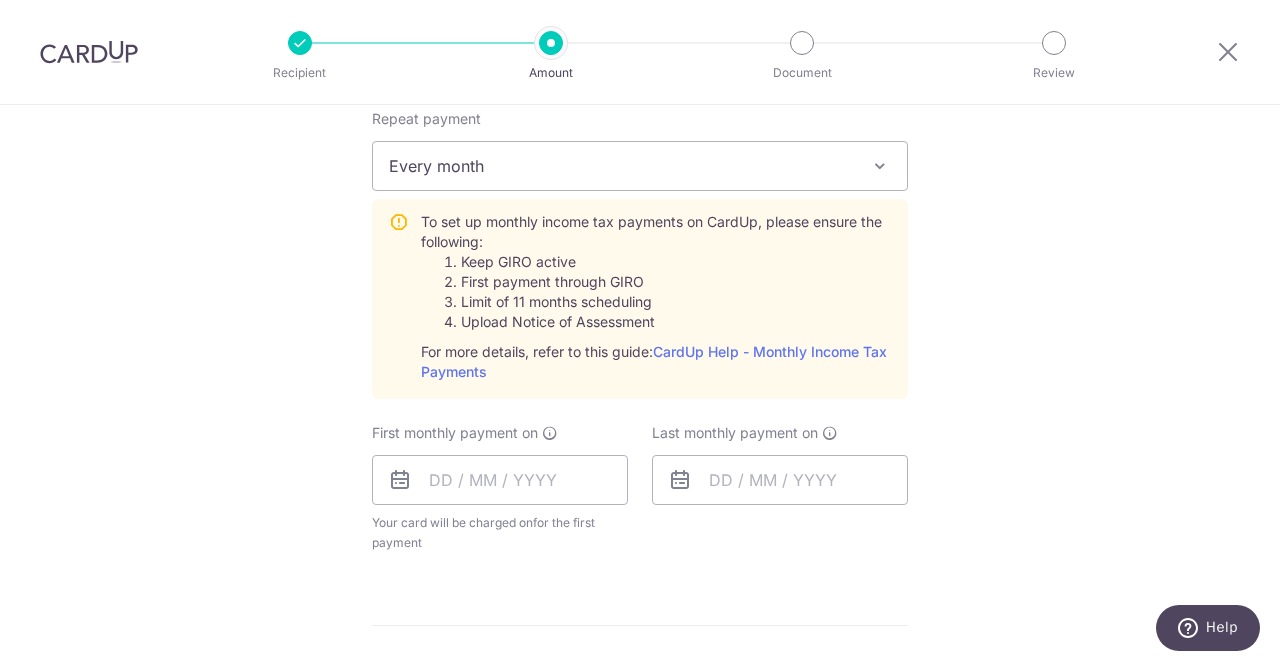 scroll, scrollTop: 900, scrollLeft: 0, axis: vertical 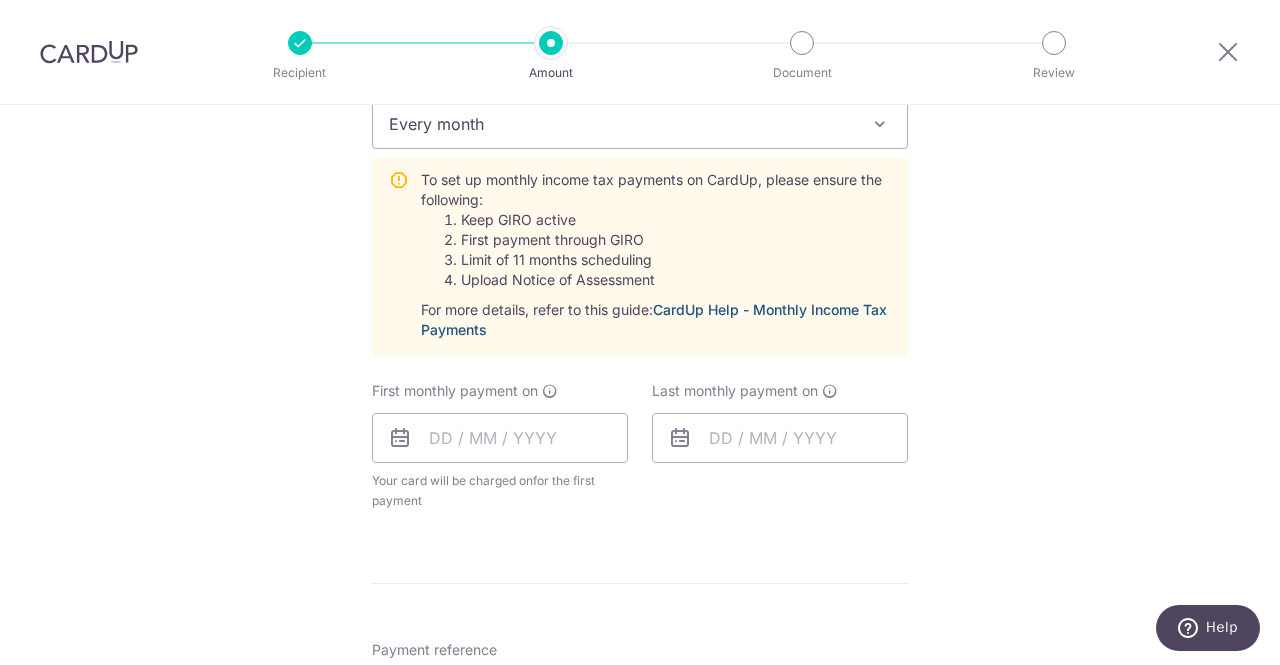 click on "CardUp Help - Monthly Income Tax Payments" at bounding box center (654, 319) 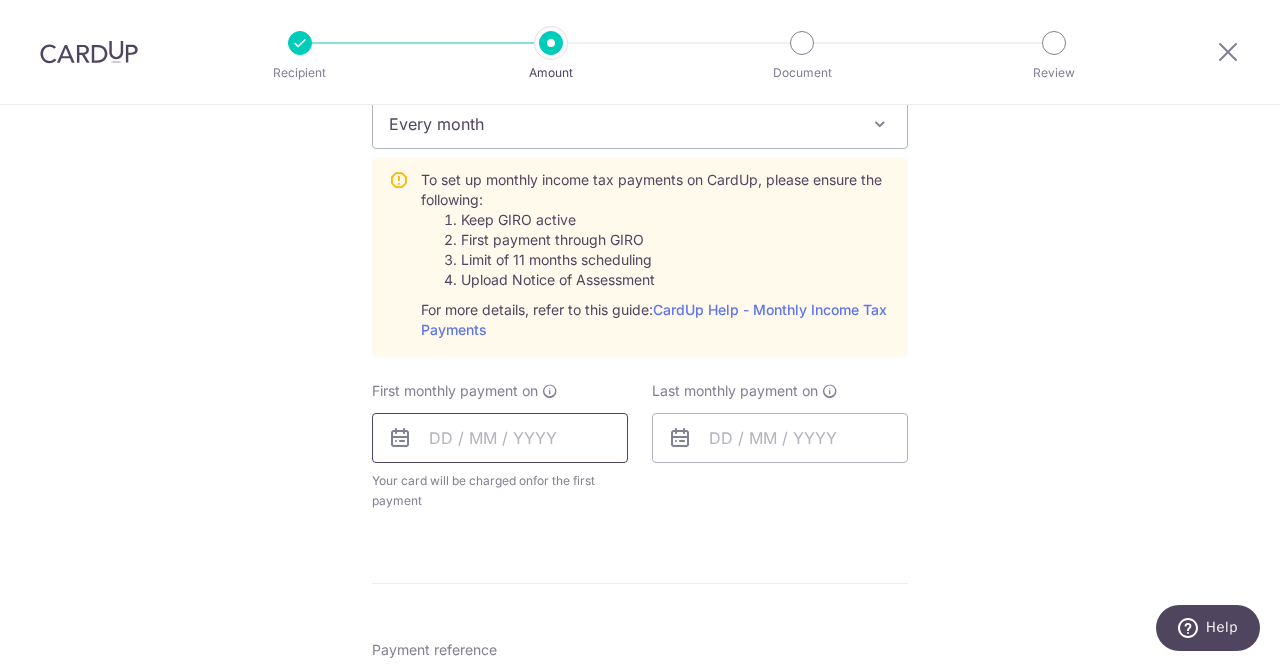 click at bounding box center (500, 438) 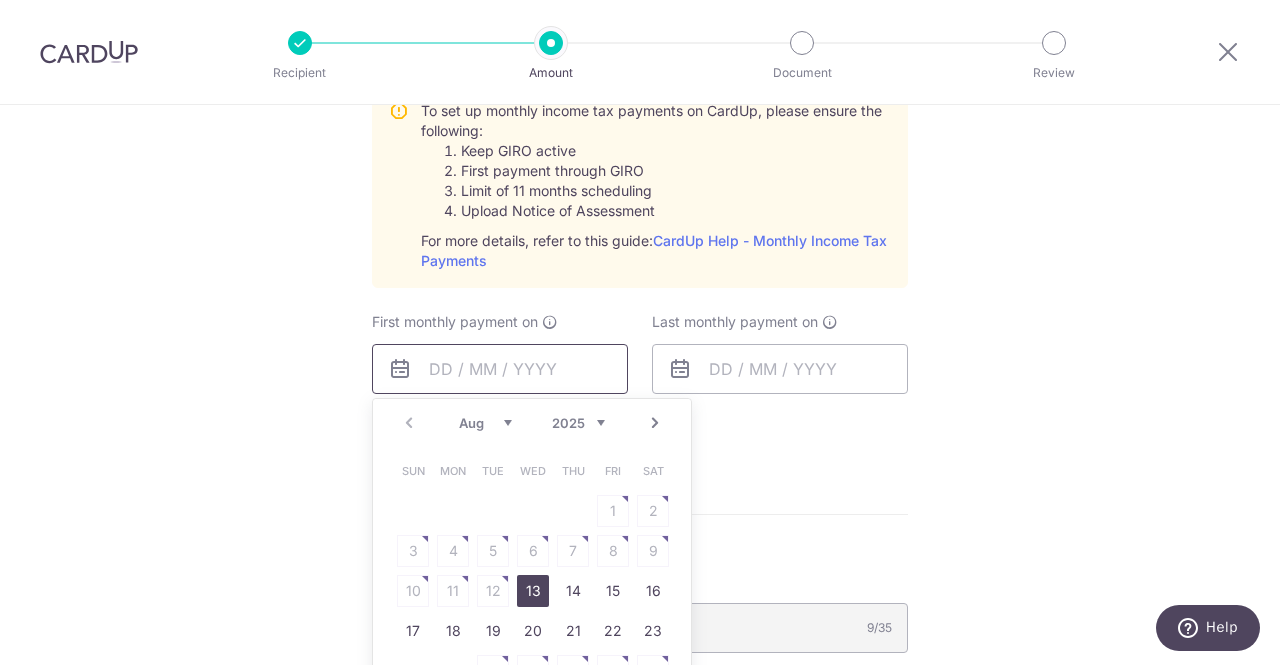 scroll, scrollTop: 1000, scrollLeft: 0, axis: vertical 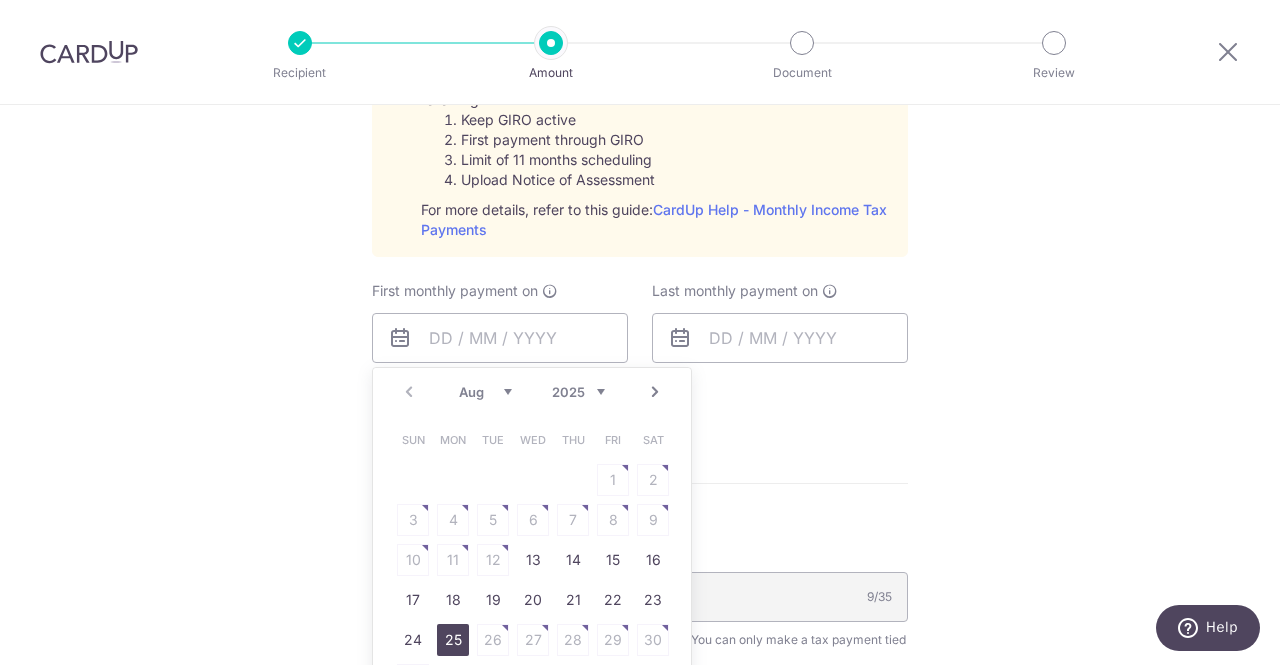 click on "25" at bounding box center (453, 640) 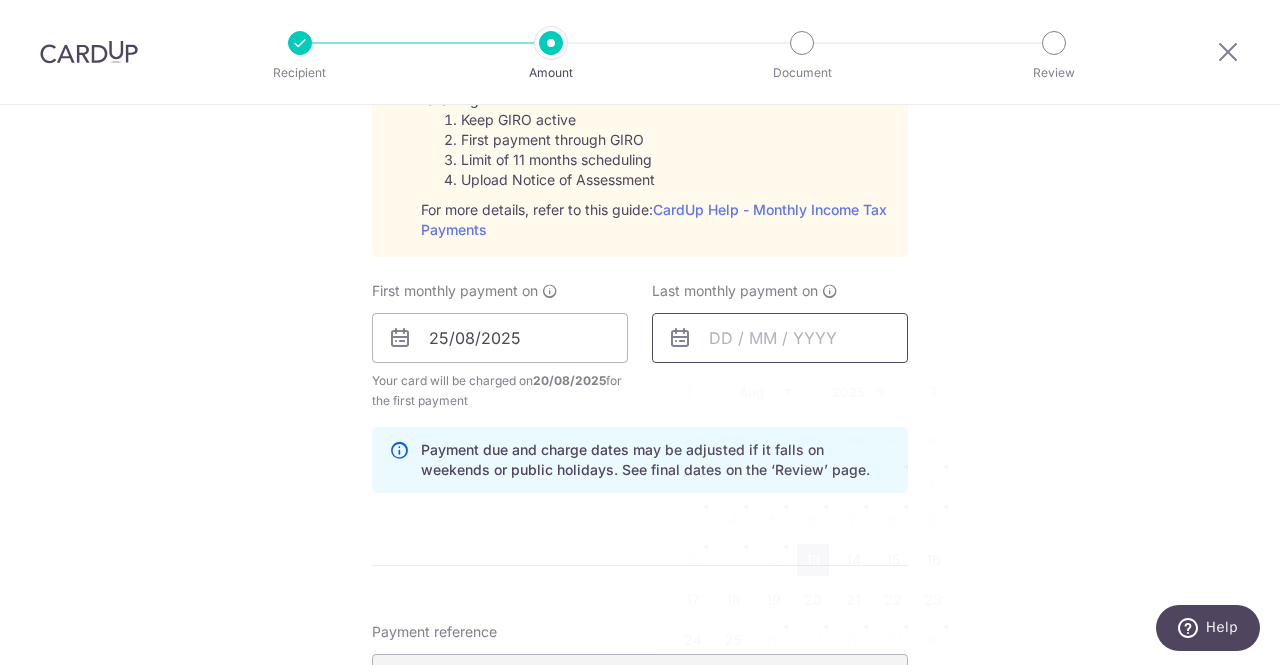 click at bounding box center (780, 338) 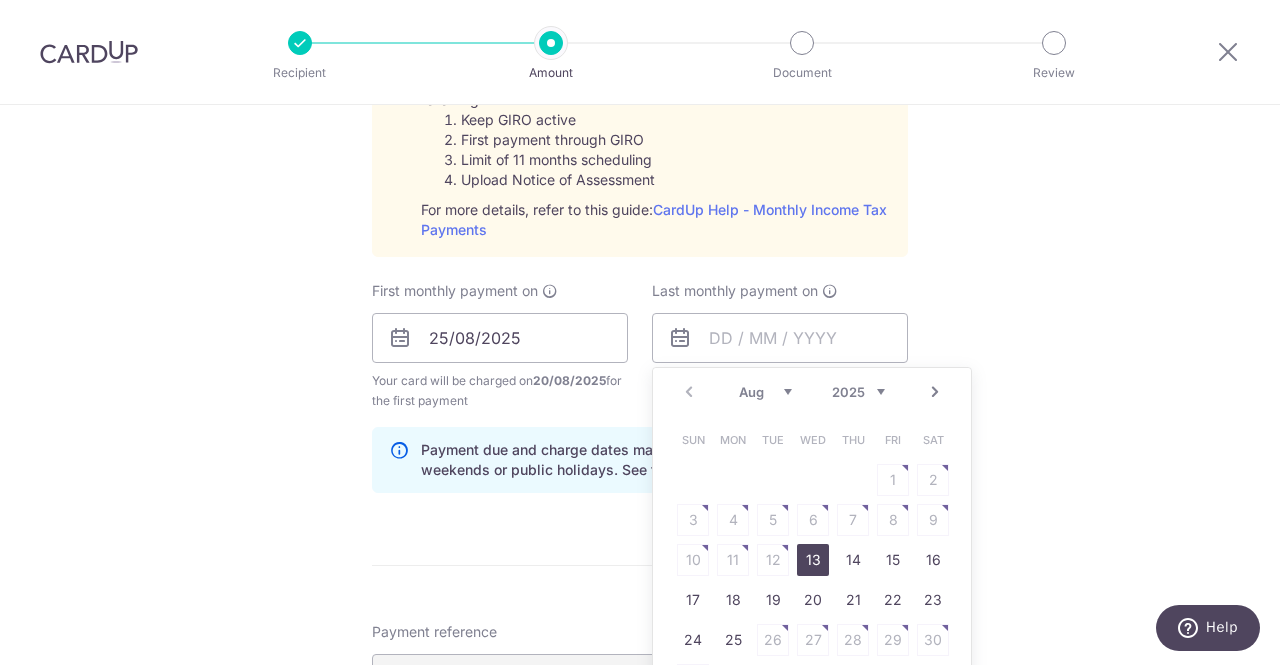 click on "Next" at bounding box center (935, 392) 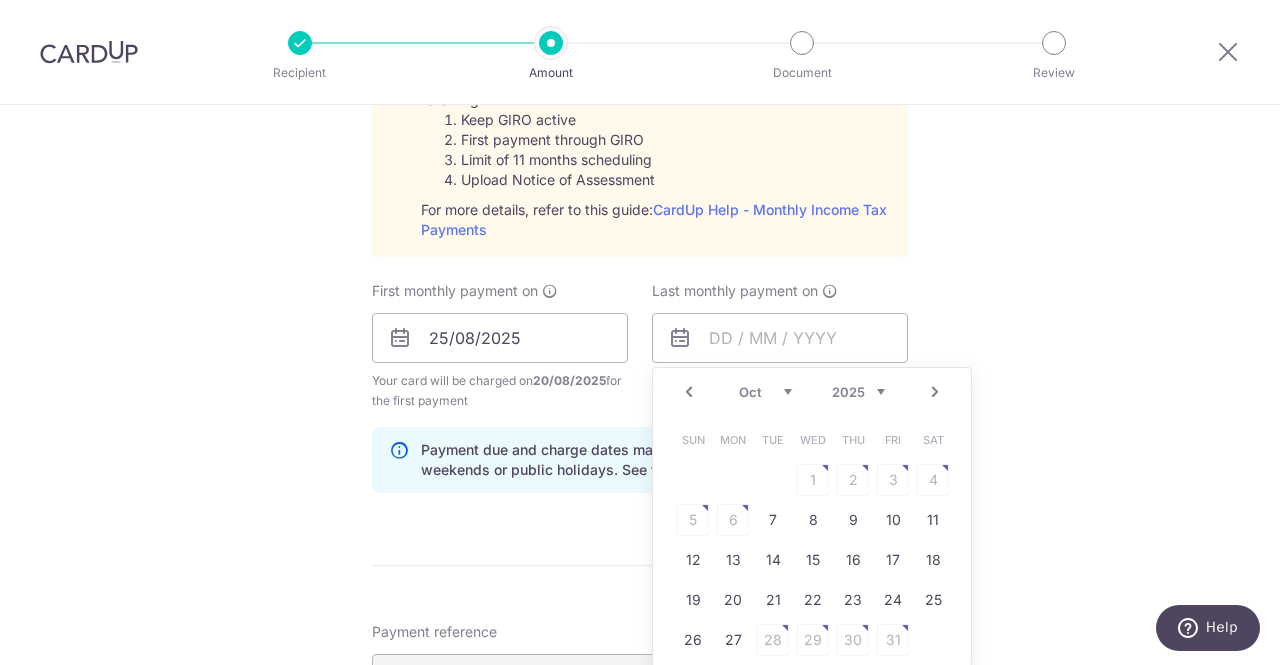 click on "Next" at bounding box center [935, 392] 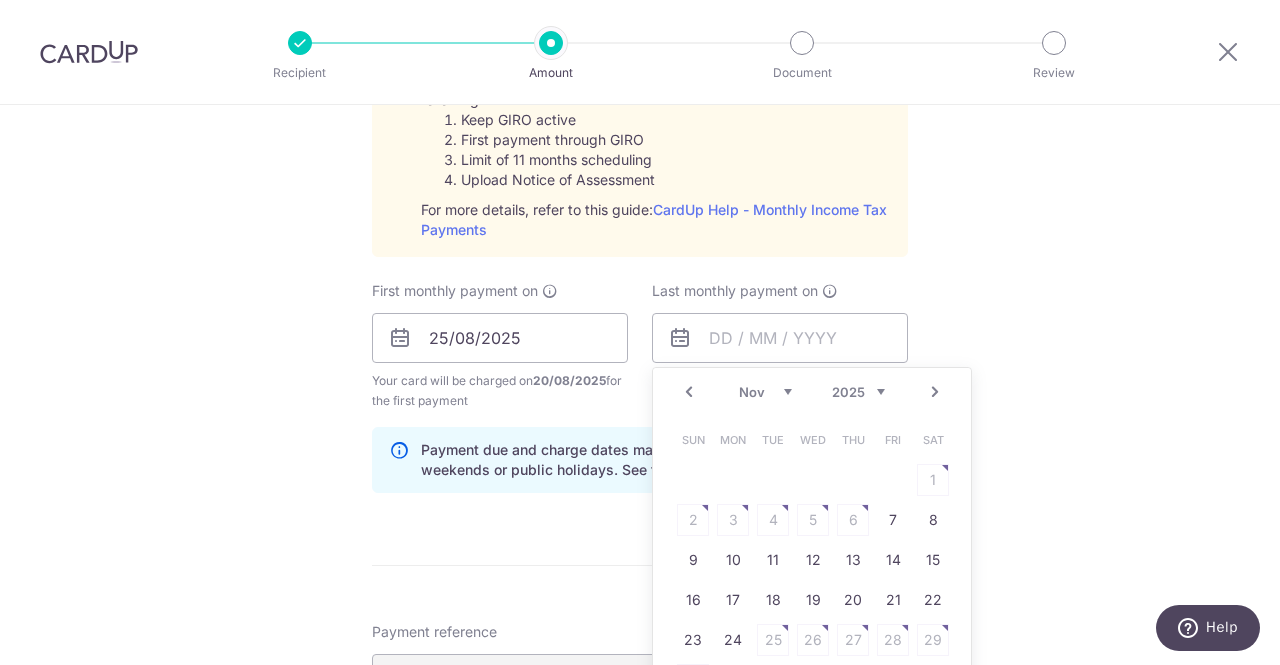 click on "Next" at bounding box center (935, 392) 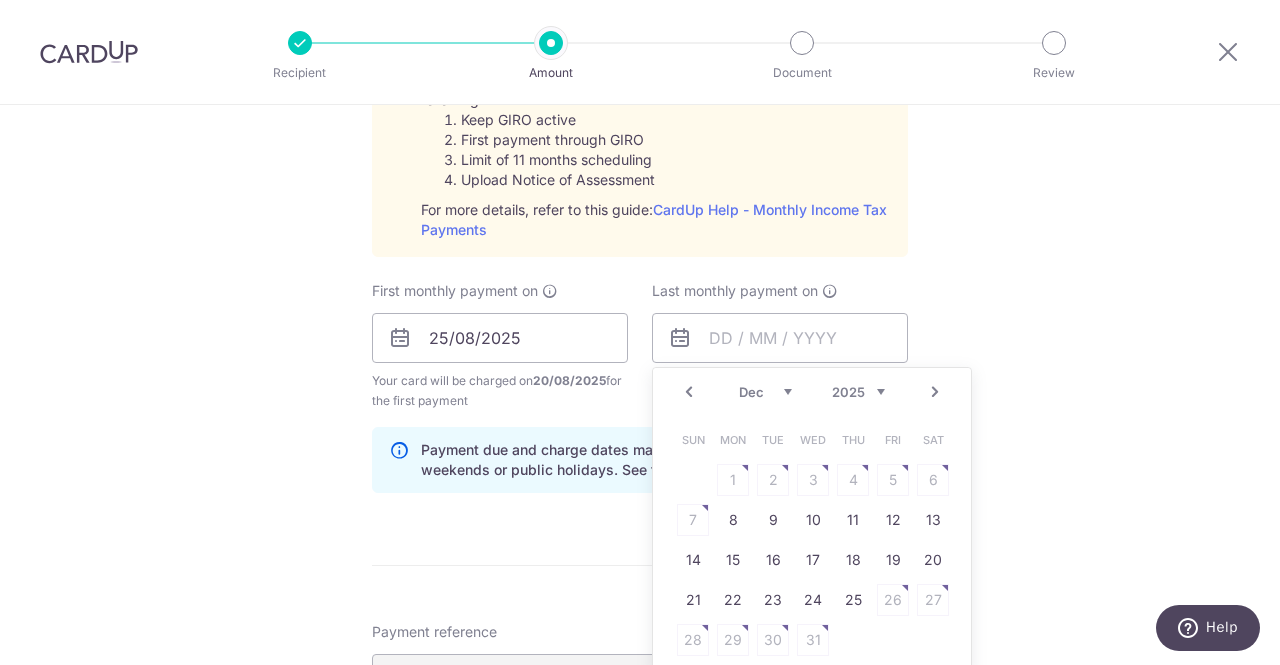 click on "Next" at bounding box center (935, 392) 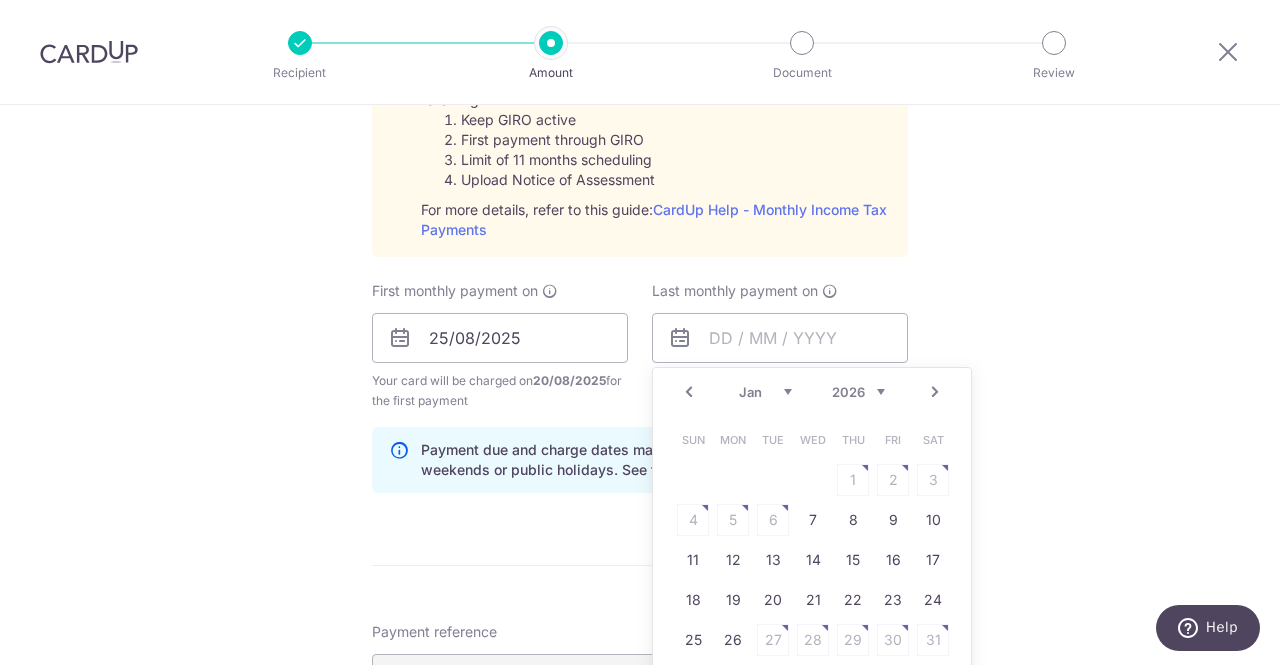 click on "Next" at bounding box center (935, 392) 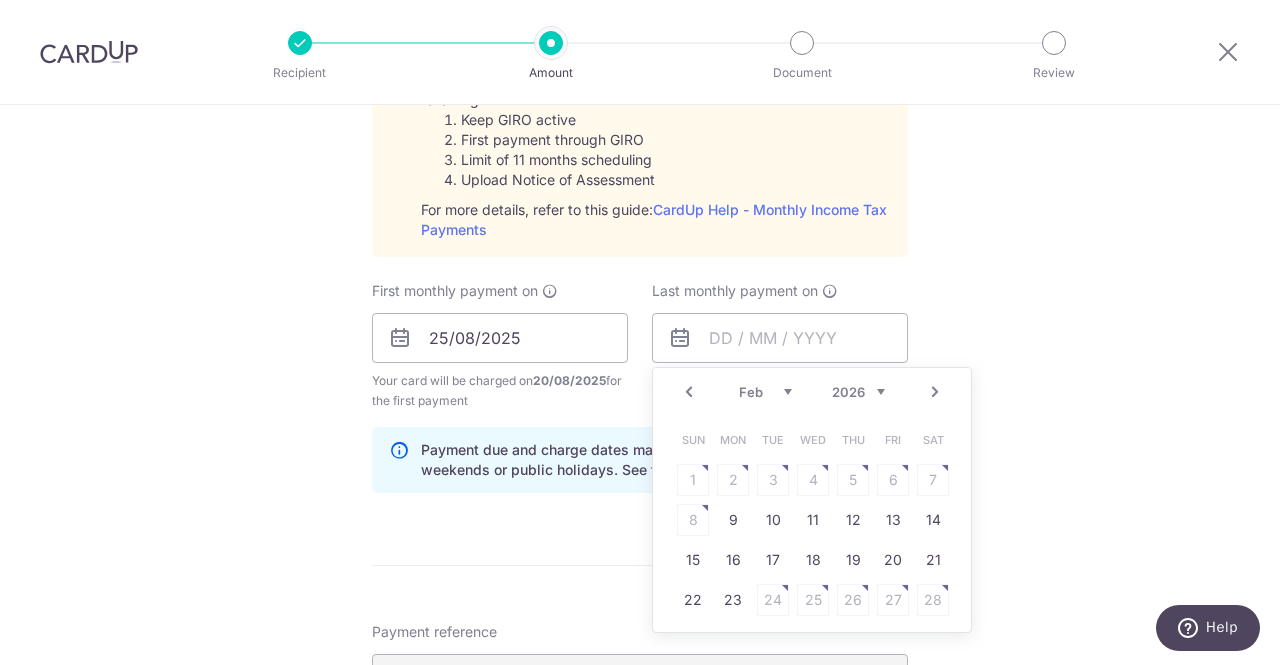 click on "Next" at bounding box center (935, 392) 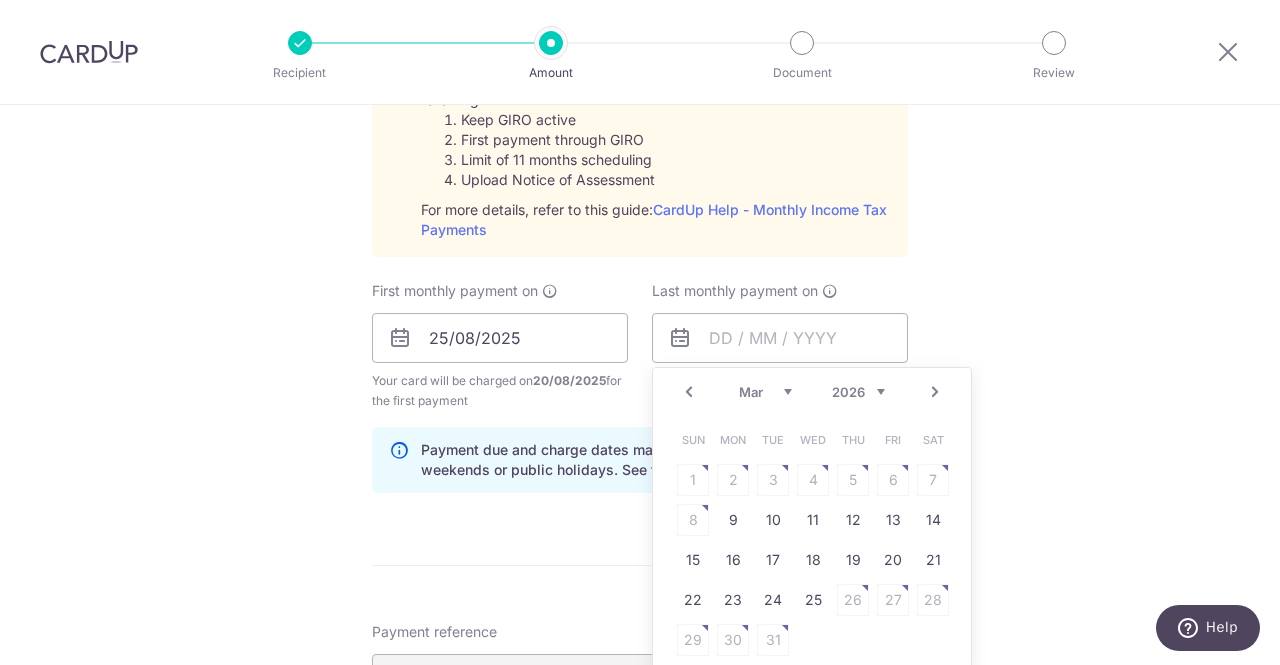 click on "Next" at bounding box center [935, 392] 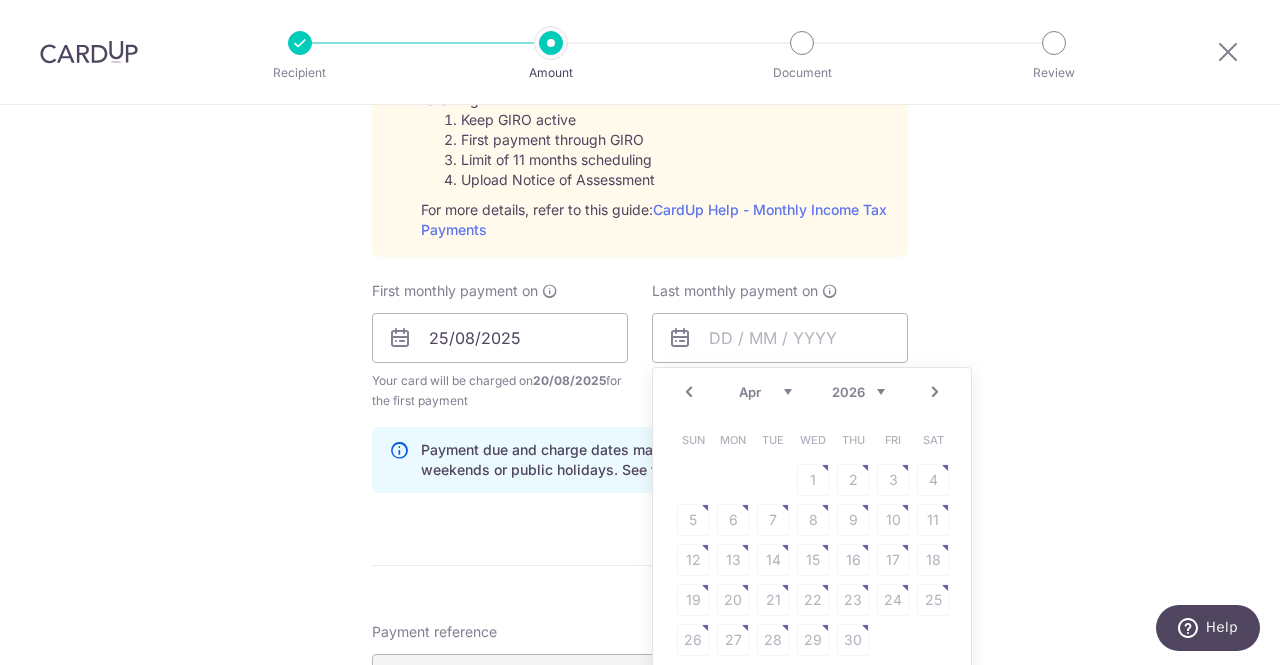 click on "Next" at bounding box center (935, 392) 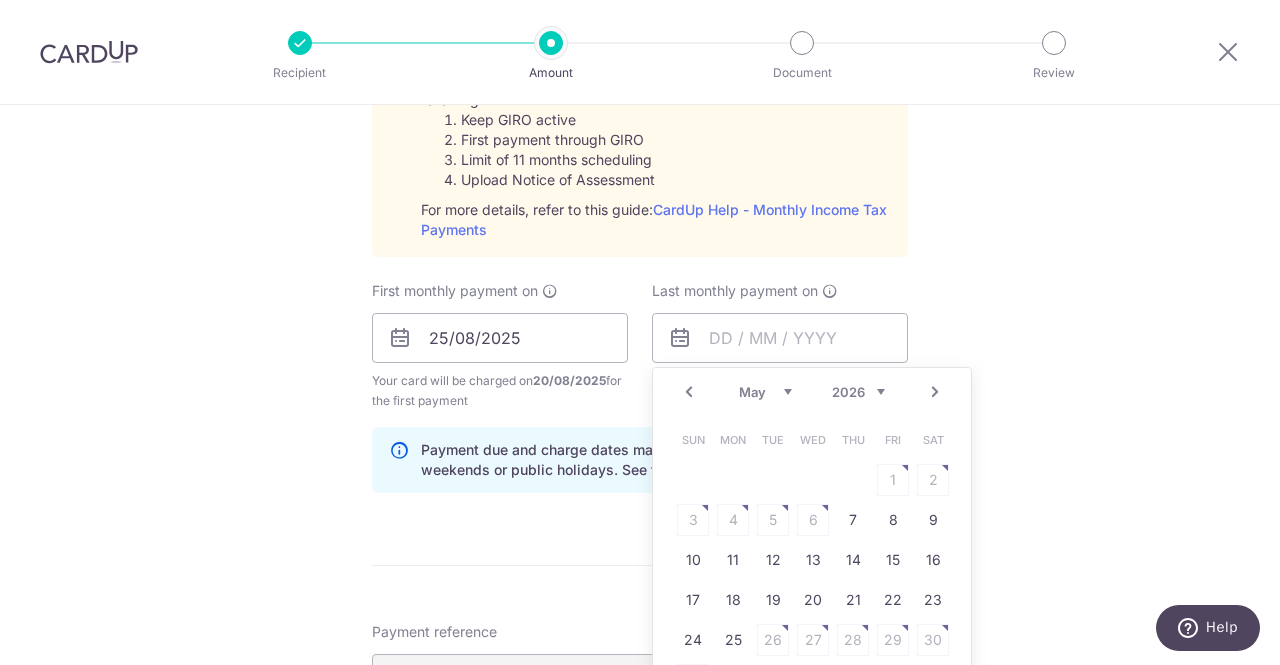 click on "Next" at bounding box center [935, 392] 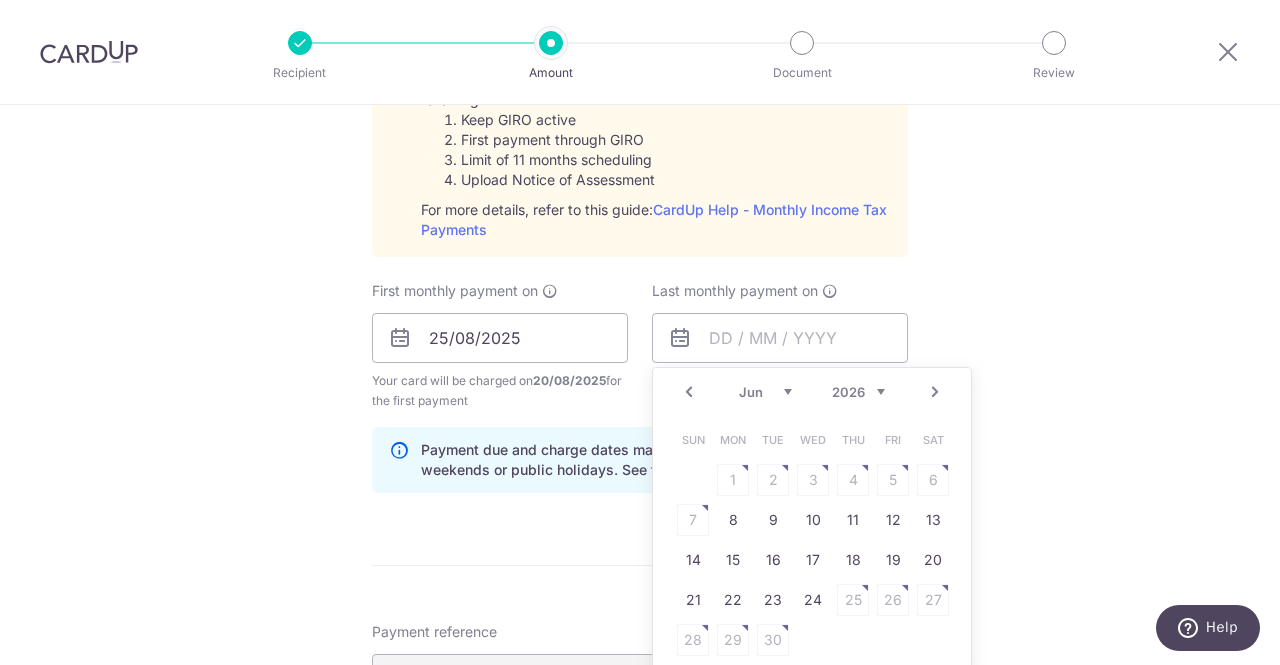 click on "Next" at bounding box center [935, 392] 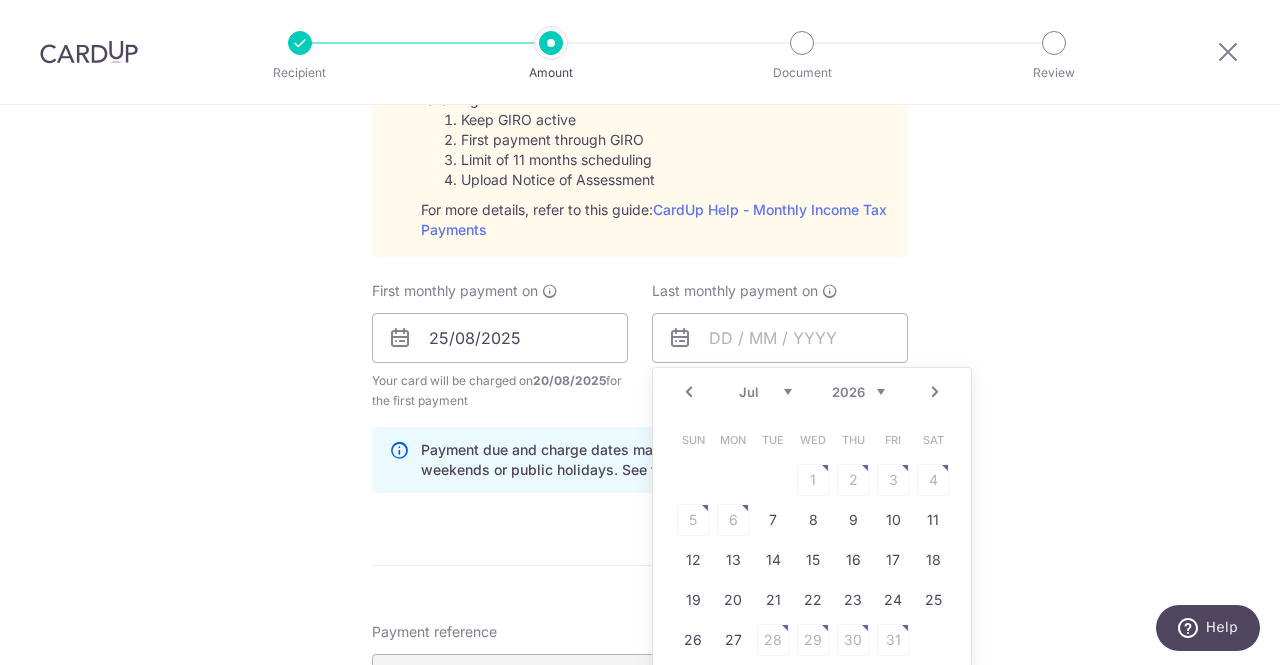 click on "Next" at bounding box center [935, 392] 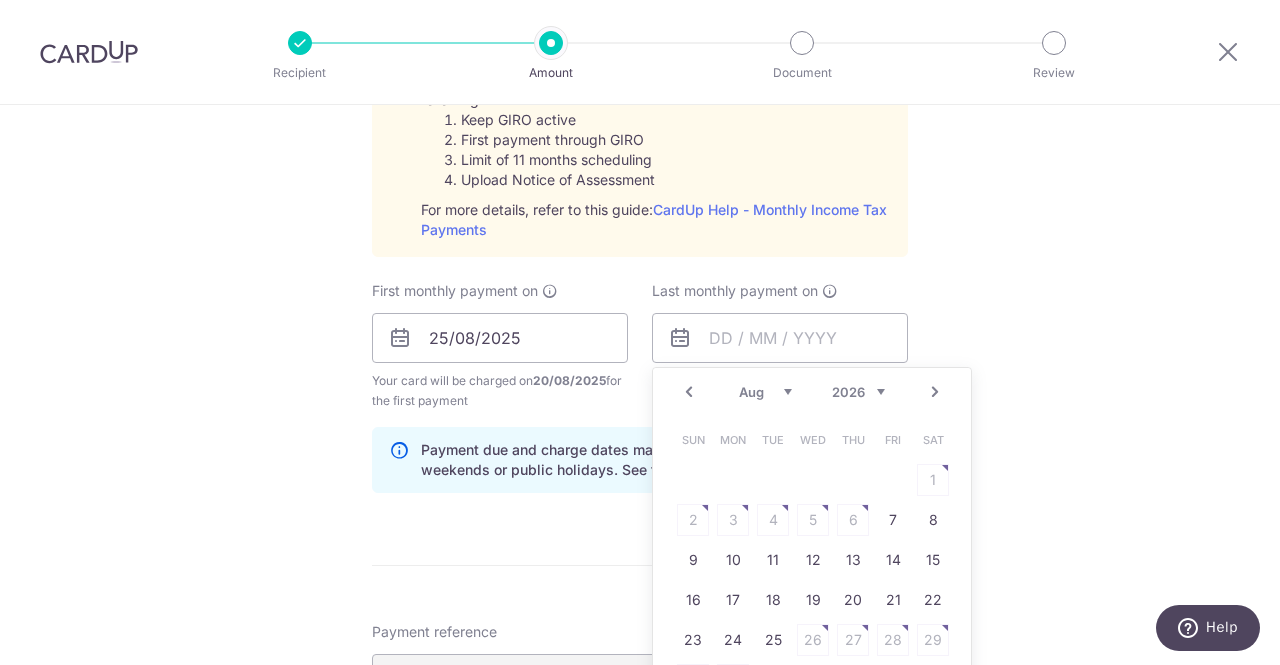 click on "Next" at bounding box center [935, 392] 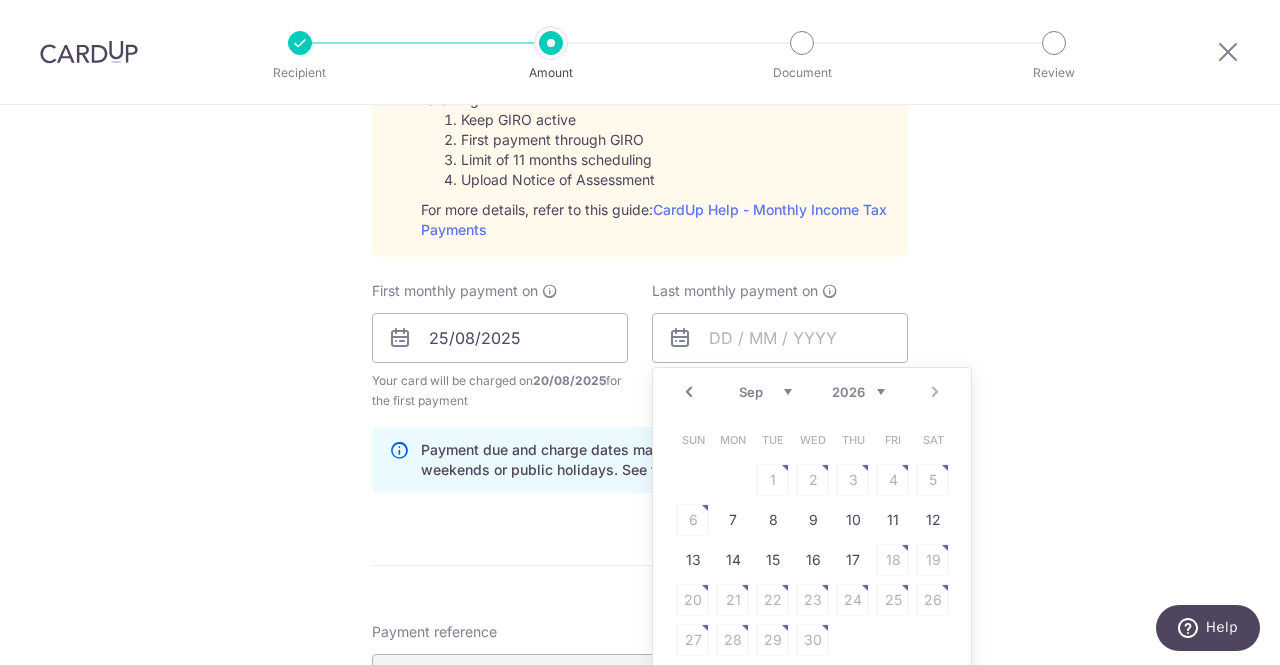 click on "Prev" at bounding box center (689, 392) 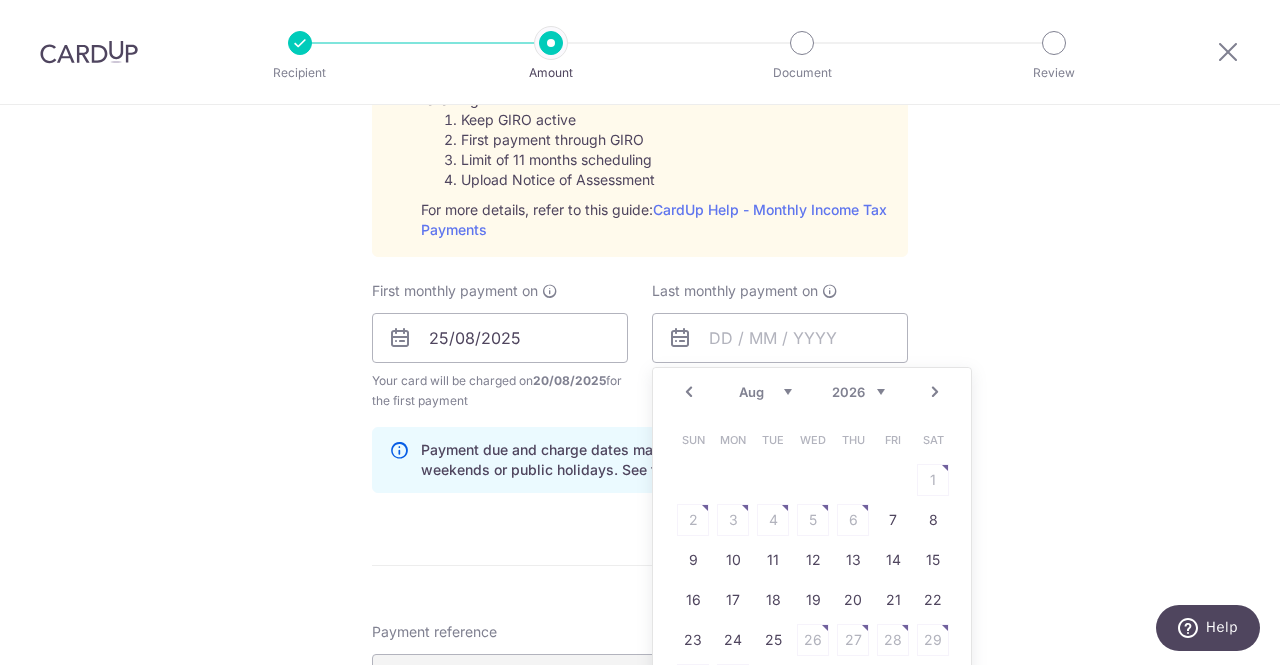 click on "Prev" at bounding box center [689, 392] 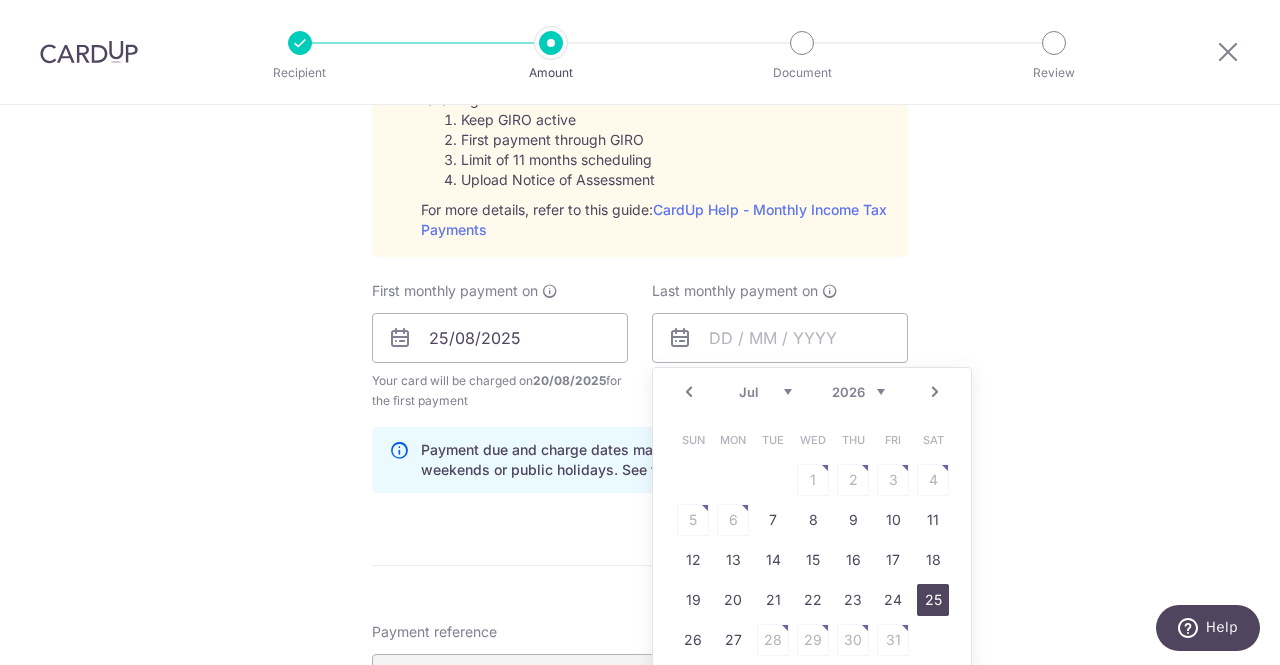 click on "25" at bounding box center [933, 600] 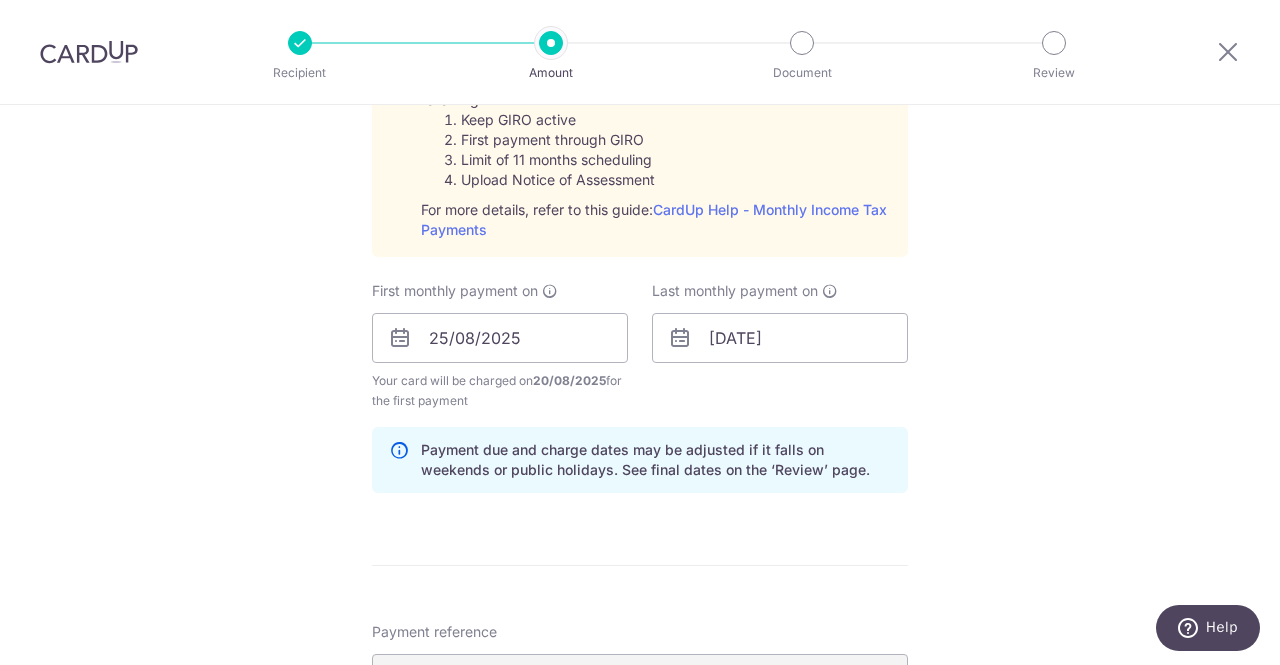 click on "Tell us more about your payment
Enter one-time or monthly payment amount
SGD
6,916.82
6916.82
The  total tax payment amounts scheduled  should not exceed the outstanding balance in your latest Statement of Account.
Card added successfully
Select Card
**** 1175
Add credit card
Your Cards
**** 1175
Secure 256-bit SSL
Text" at bounding box center [640, 188] 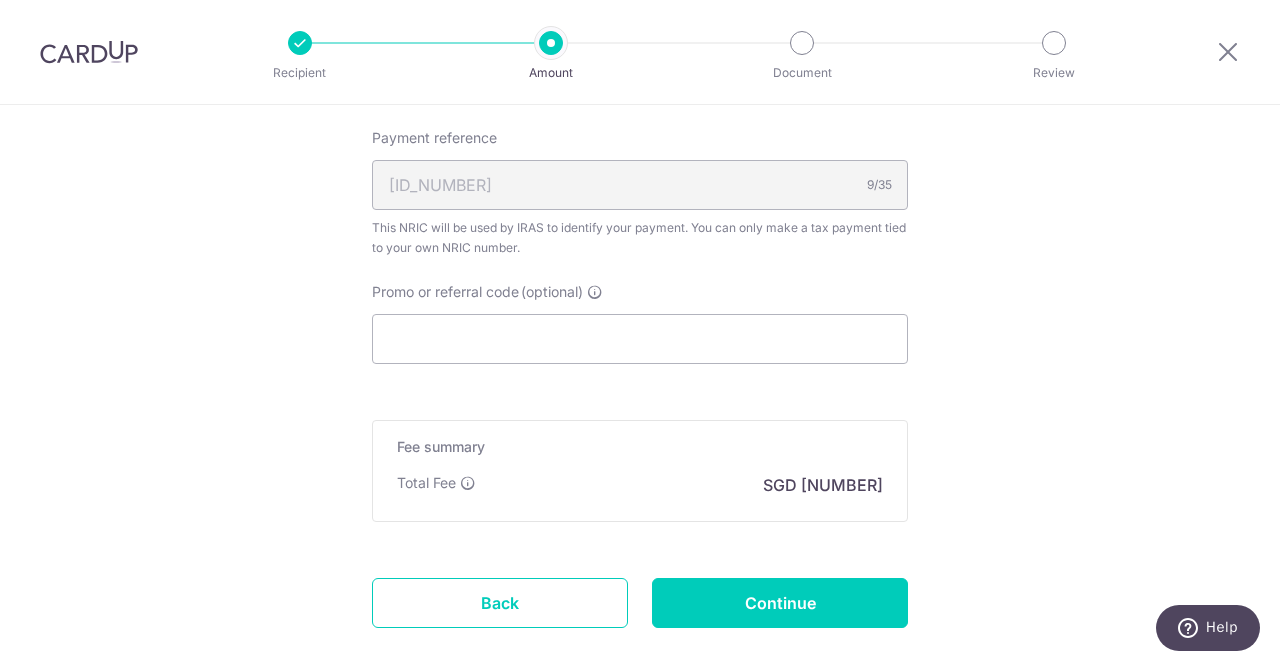 scroll, scrollTop: 1500, scrollLeft: 0, axis: vertical 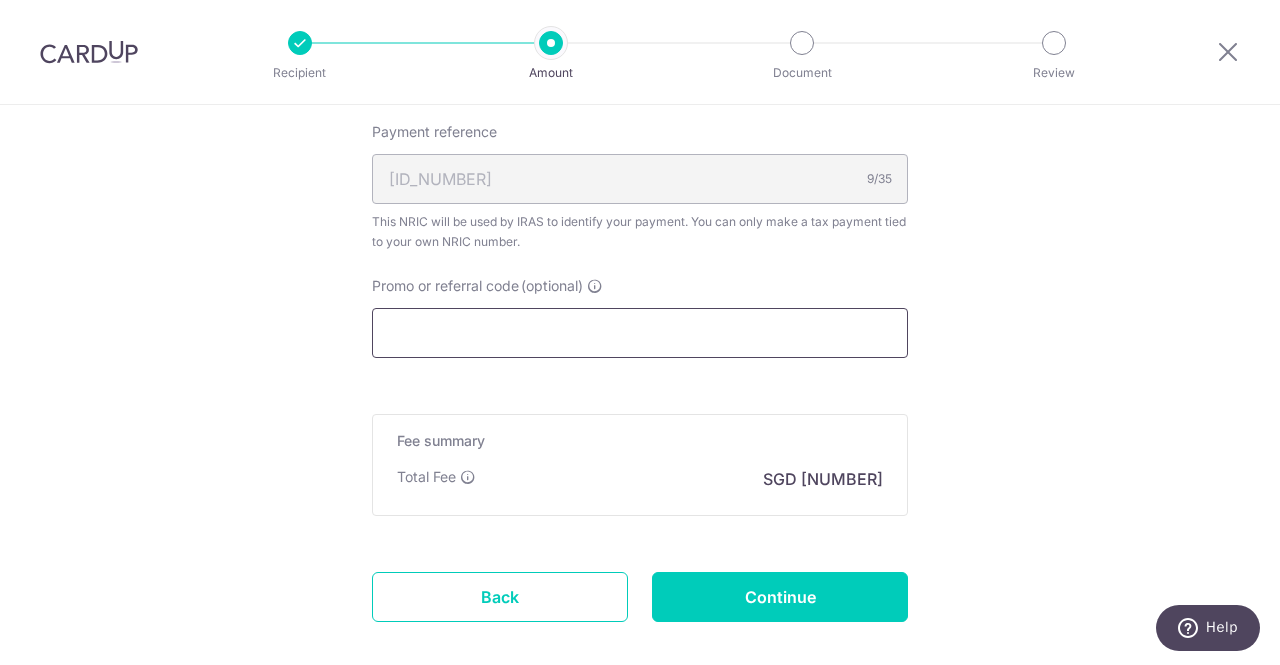 click on "Promo or referral code
(optional)" at bounding box center (640, 333) 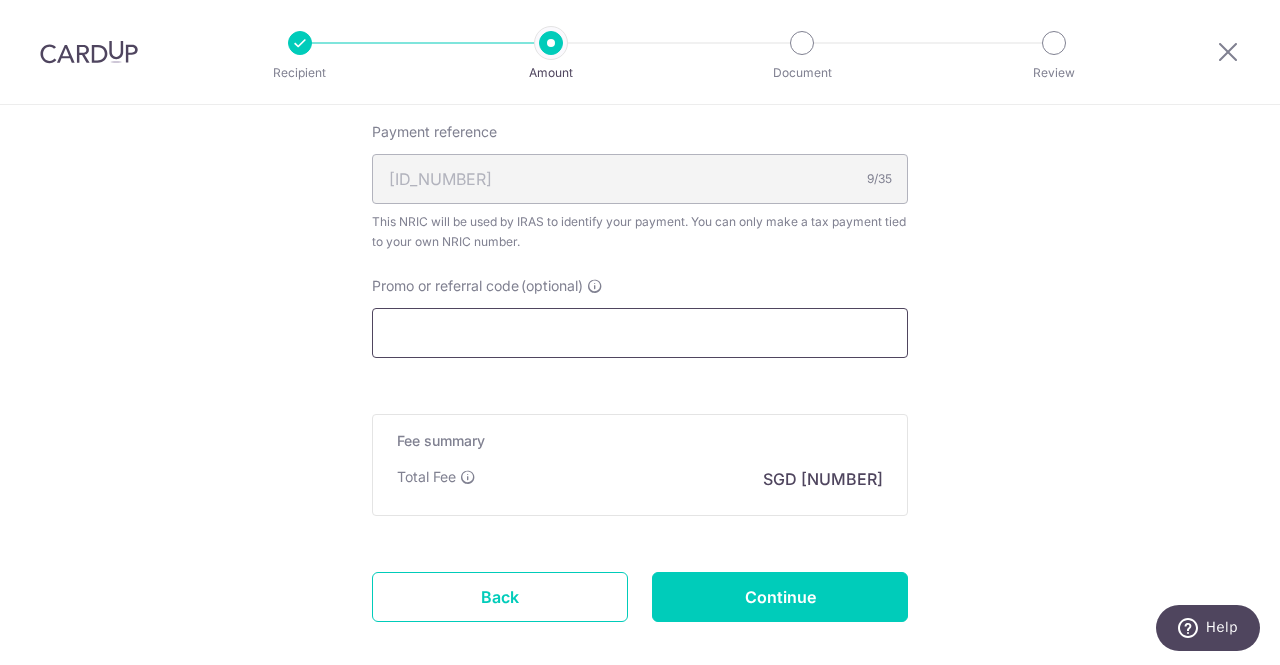 paste on "VTAX25R" 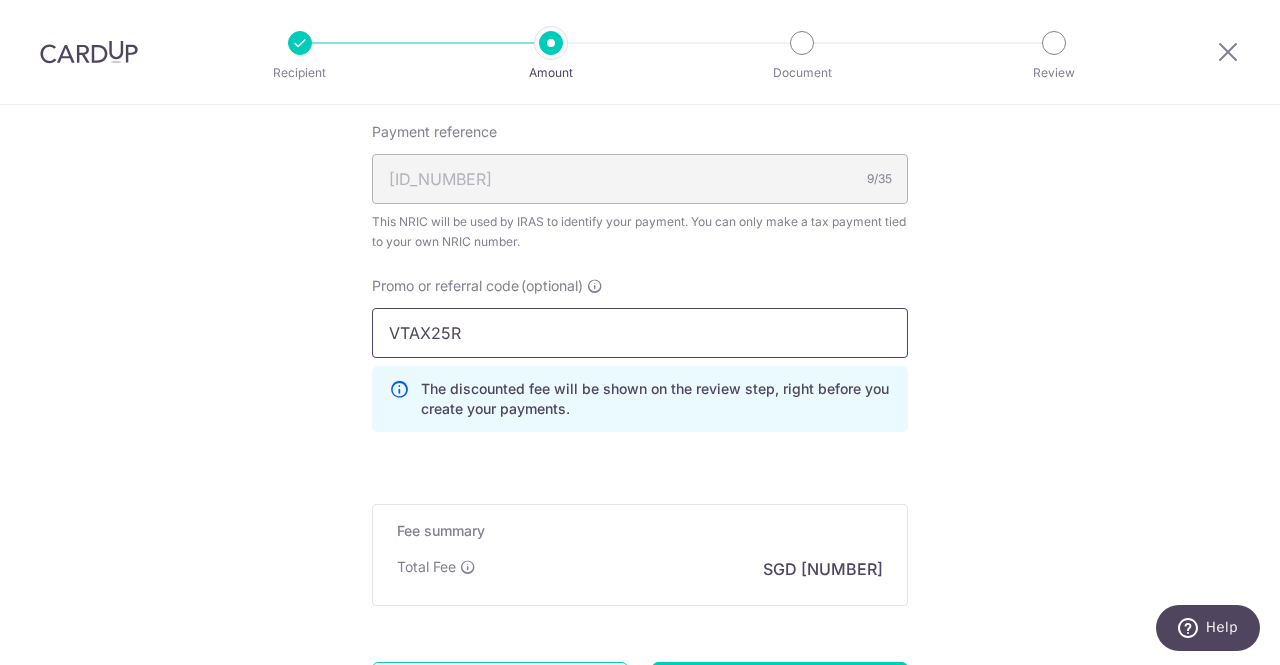 type on "VTAX25R" 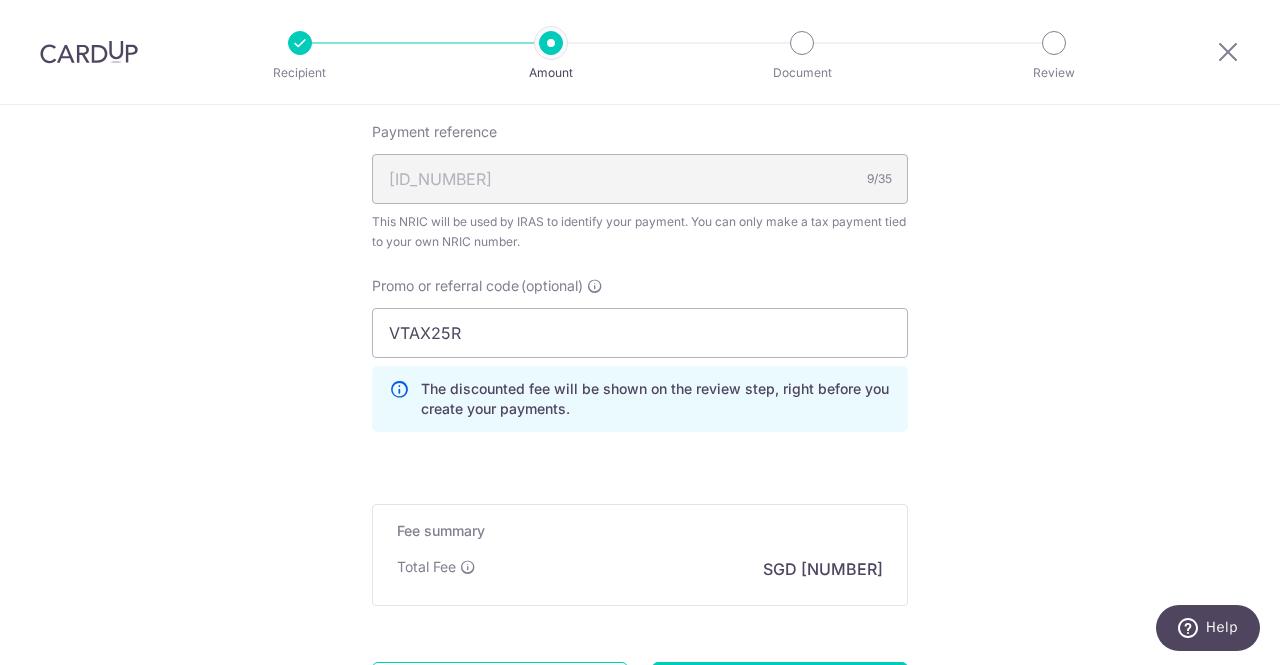 click on "Tell us more about your payment
Enter one-time or monthly payment amount
SGD
6,916.82
6916.82
The  total tax payment amounts scheduled  should not exceed the outstanding balance in your latest Statement of Account.
Card added successfully
Select Card
**** 1175
Add credit card
Your Cards
**** 1175
Secure 256-bit SSL
Text" at bounding box center [640, -267] 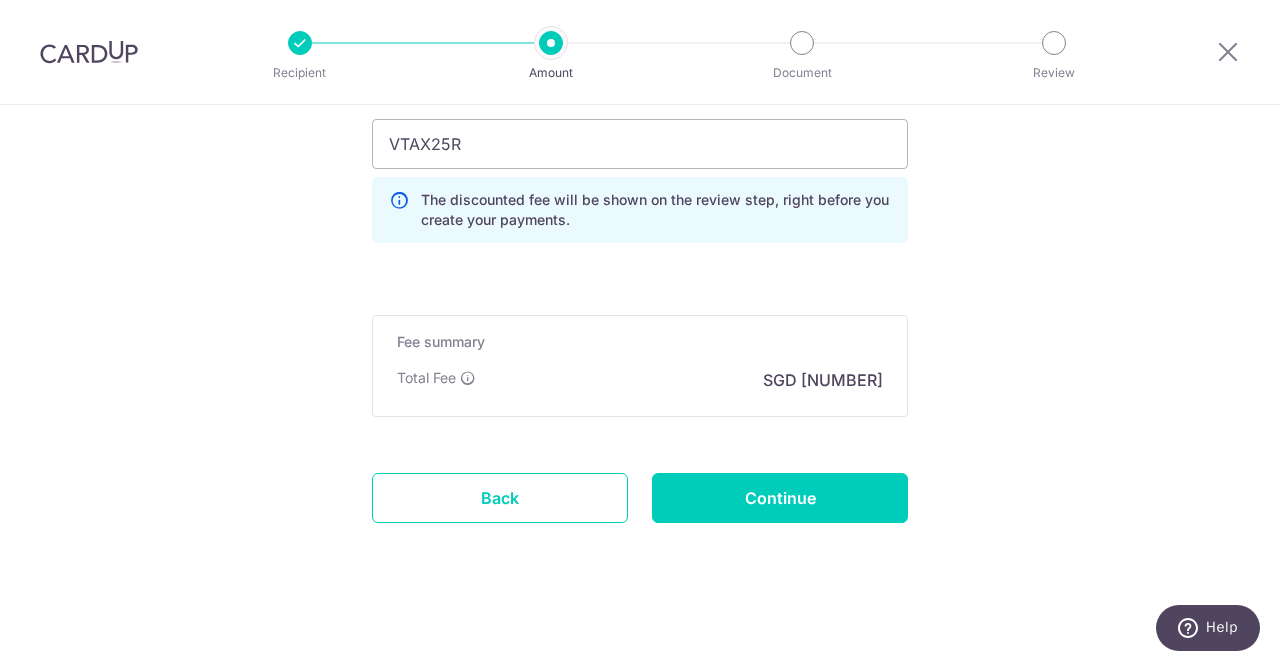 scroll, scrollTop: 1690, scrollLeft: 0, axis: vertical 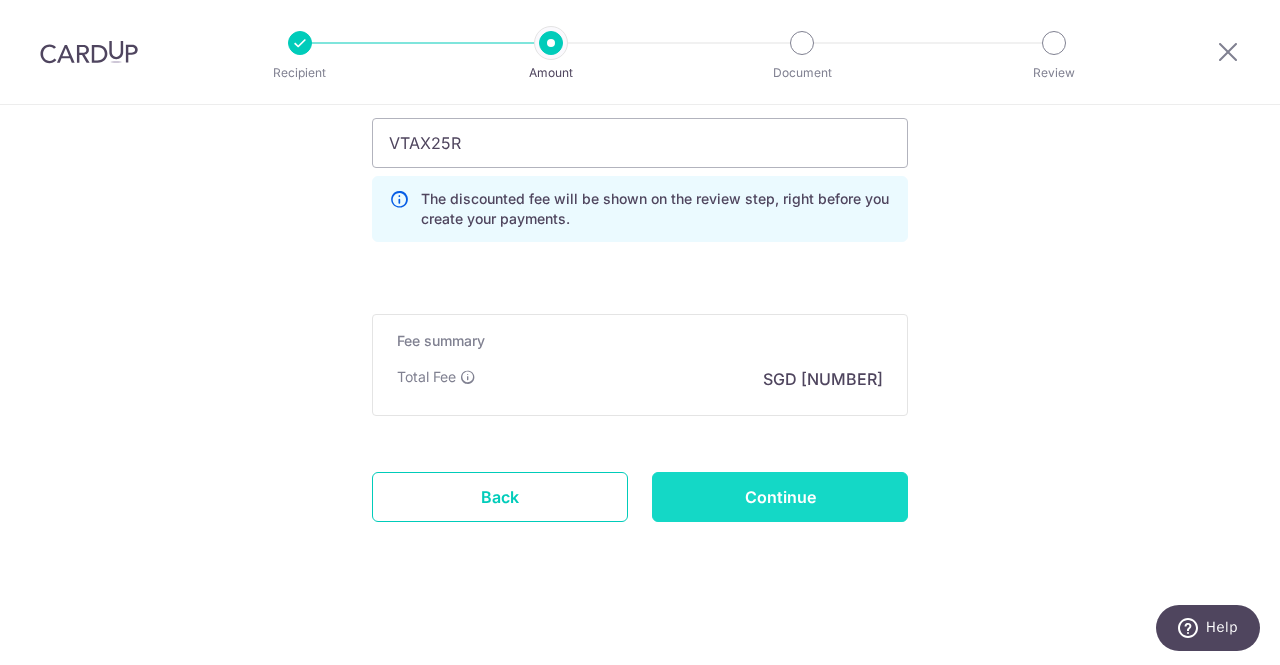 click on "Continue" at bounding box center (780, 497) 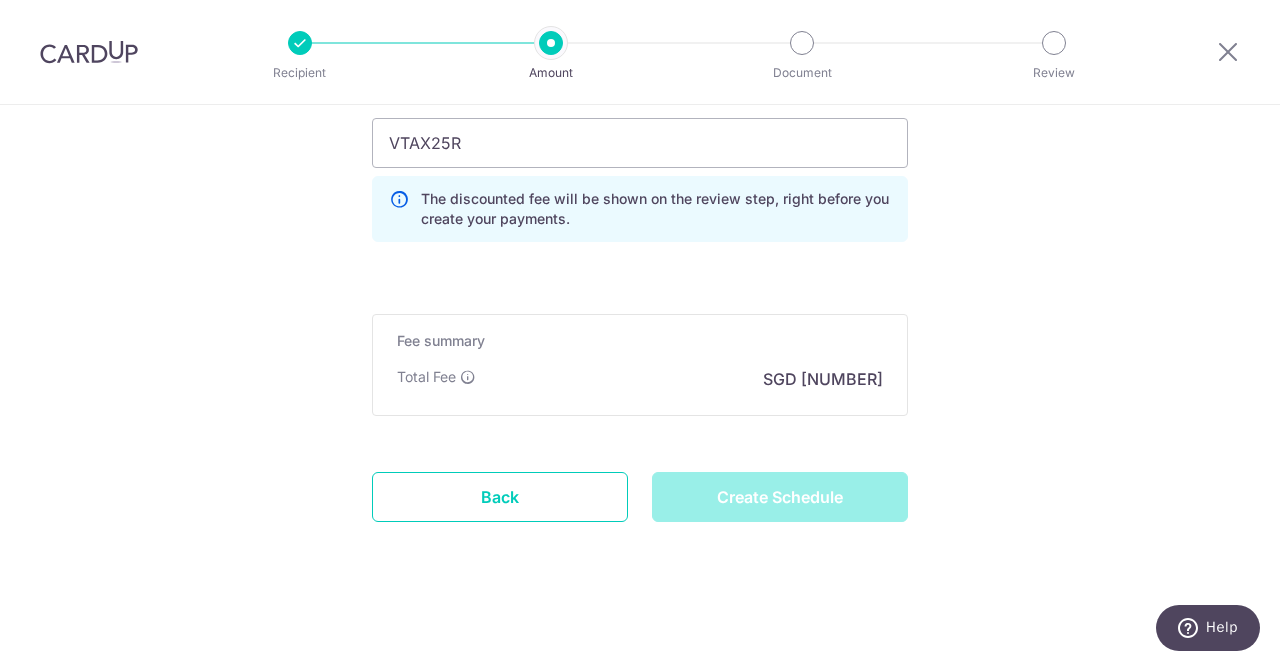 type on "Create Schedule" 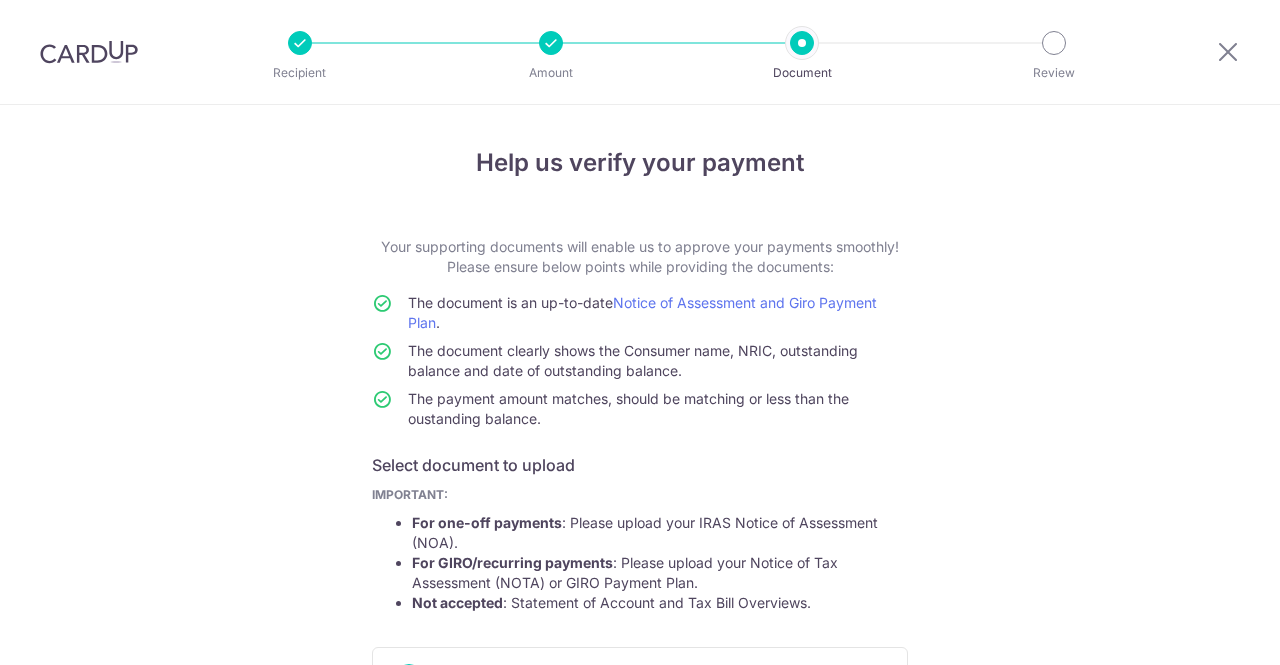 scroll, scrollTop: 0, scrollLeft: 0, axis: both 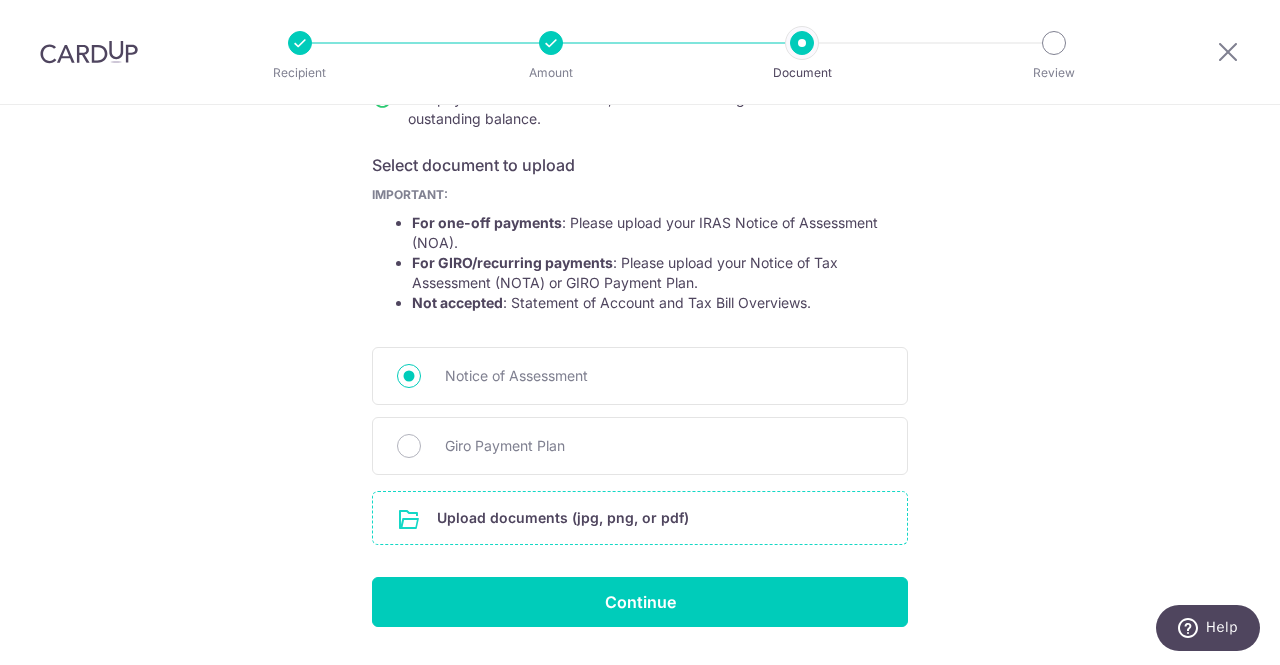 click at bounding box center (640, 518) 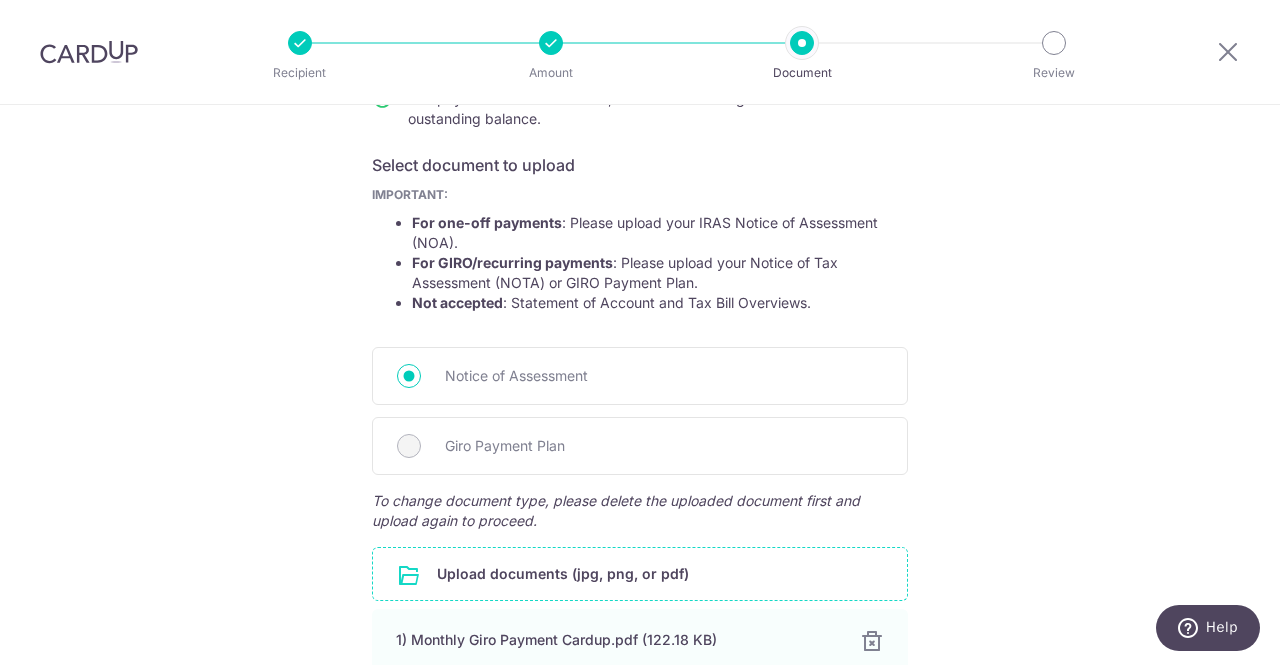 scroll, scrollTop: 400, scrollLeft: 0, axis: vertical 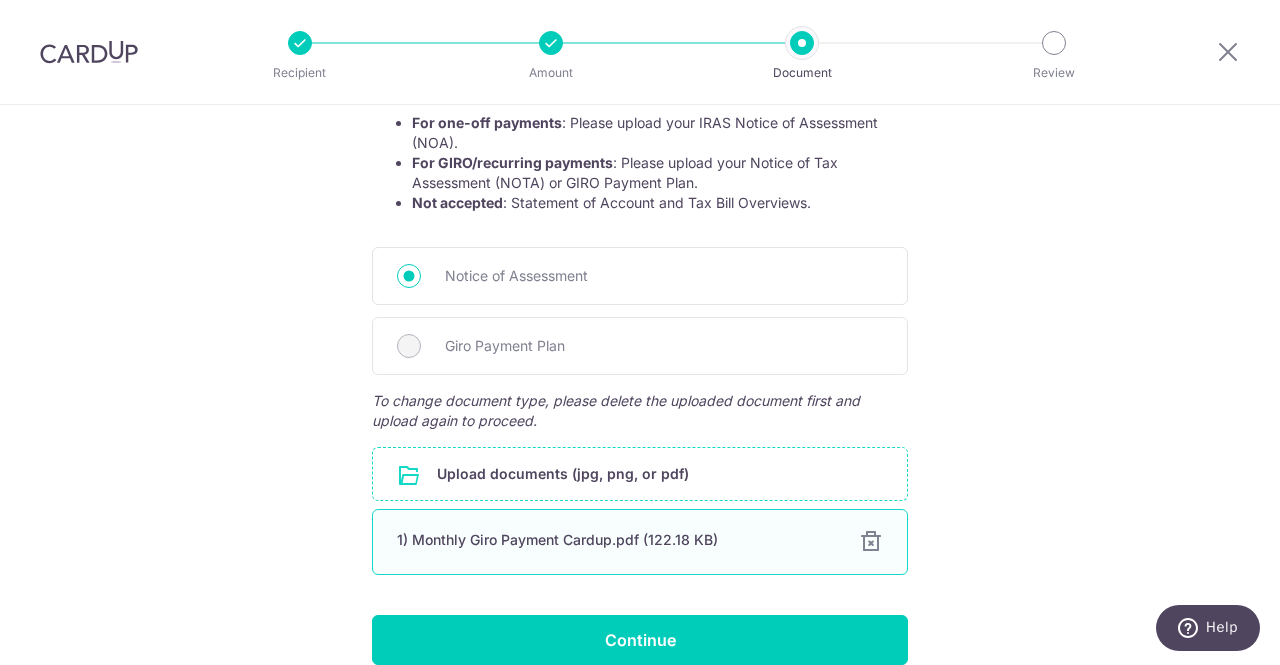 click on "1) Monthly Giro Payment Cardup.pdf (122.18 KB)" at bounding box center [616, 540] 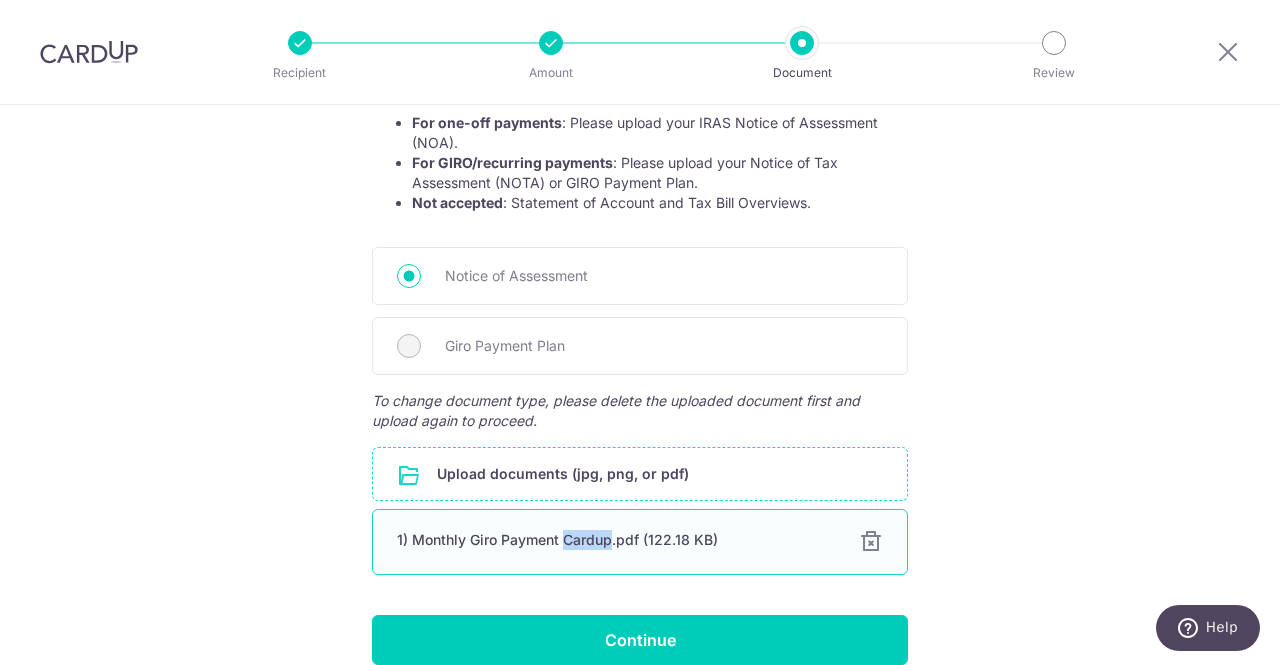 click on "1) Monthly Giro Payment Cardup.pdf (122.18 KB)" at bounding box center [616, 540] 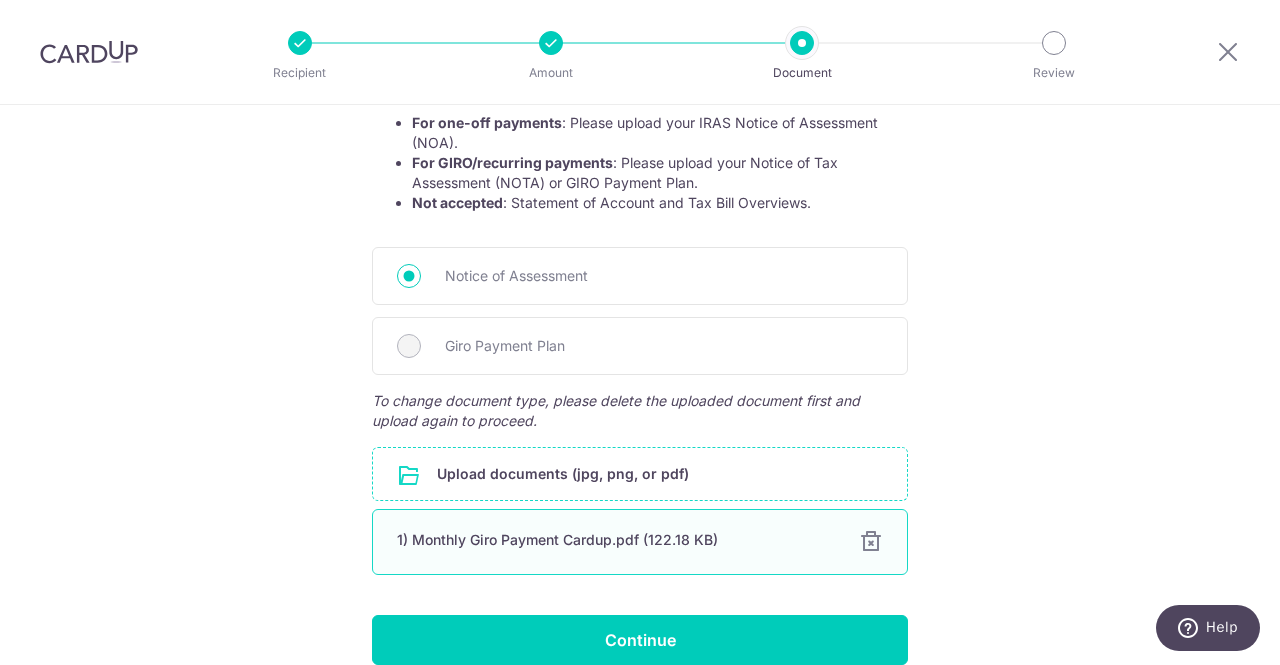 click on "1) Monthly Giro Payment Cardup.pdf (122.18 KB)" at bounding box center [616, 540] 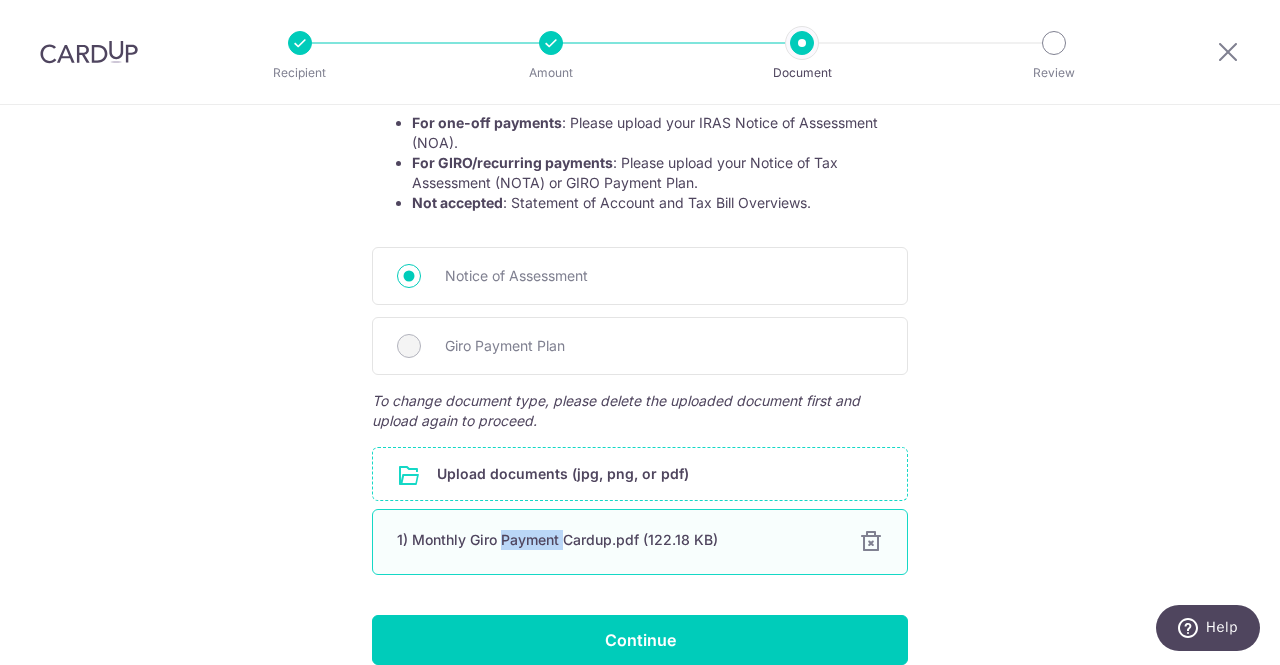 click on "1) Monthly Giro Payment Cardup.pdf (122.18 KB)" at bounding box center [616, 540] 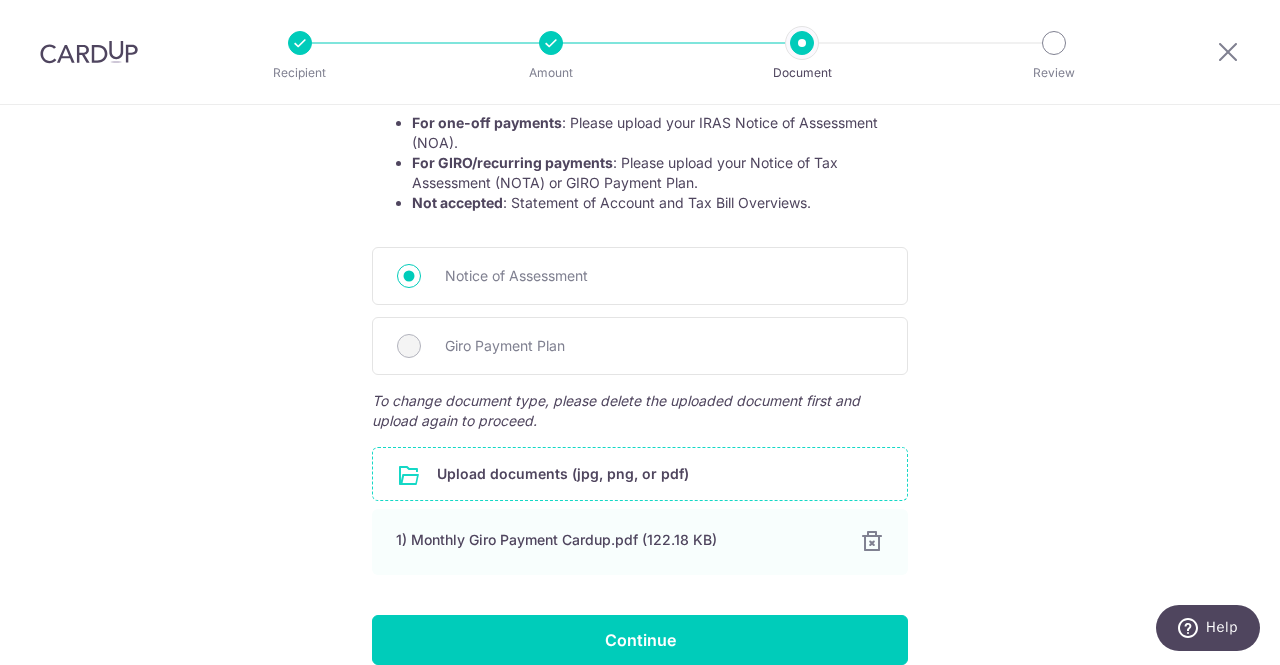 click on "Help us verify your payment
Your supporting documents will enable us to approve your payments smoothly!  Please ensure below points while providing the documents:
The document is an up-to-date  Notice of Assessment and Giro Payment Plan .
The document clearly shows the Consumer name, NRIC, outstanding balance and date of outstanding balance.
The payment amount matches, should be matching or less than the oustanding balance.
Select document to upload
IMPORTANT:   For one-off payments : Please upload your IRAS Notice of Assessment (NOA).   For GIRO/recurring payments : Please upload your Notice of Tax Assessment (NOTA) or GIRO Payment Plan.   Not accepted : Statement of Account and Tax Bill Overviews." at bounding box center (640, 232) 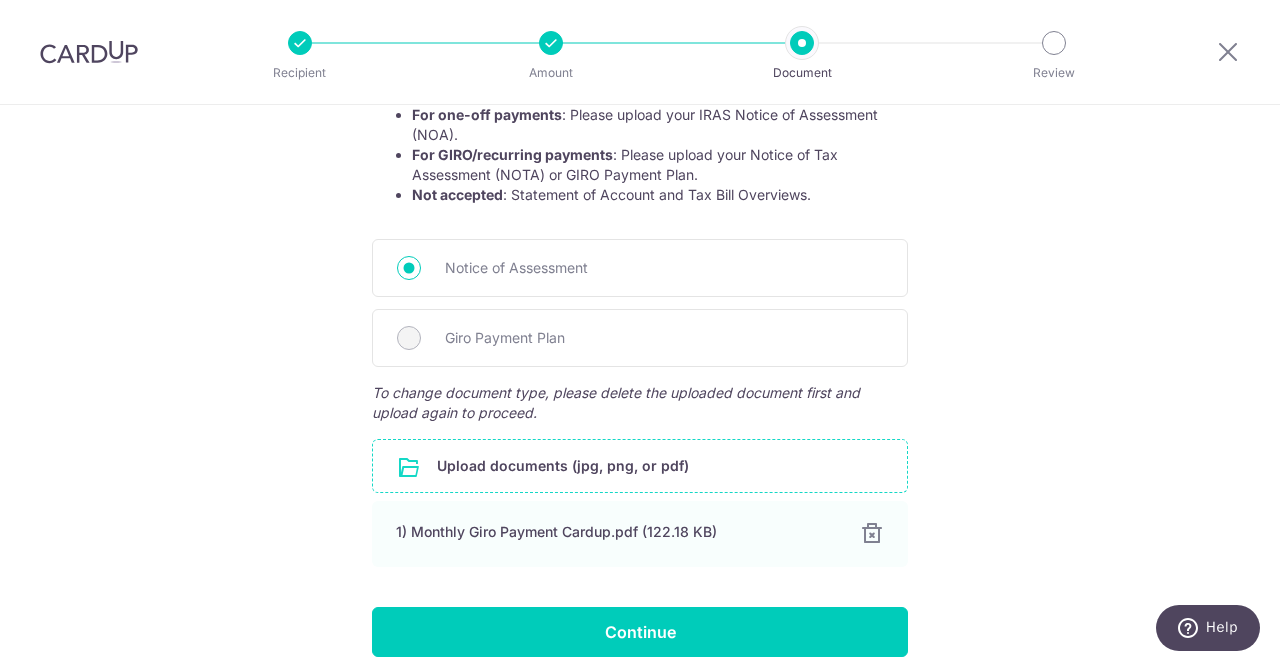 scroll, scrollTop: 291, scrollLeft: 0, axis: vertical 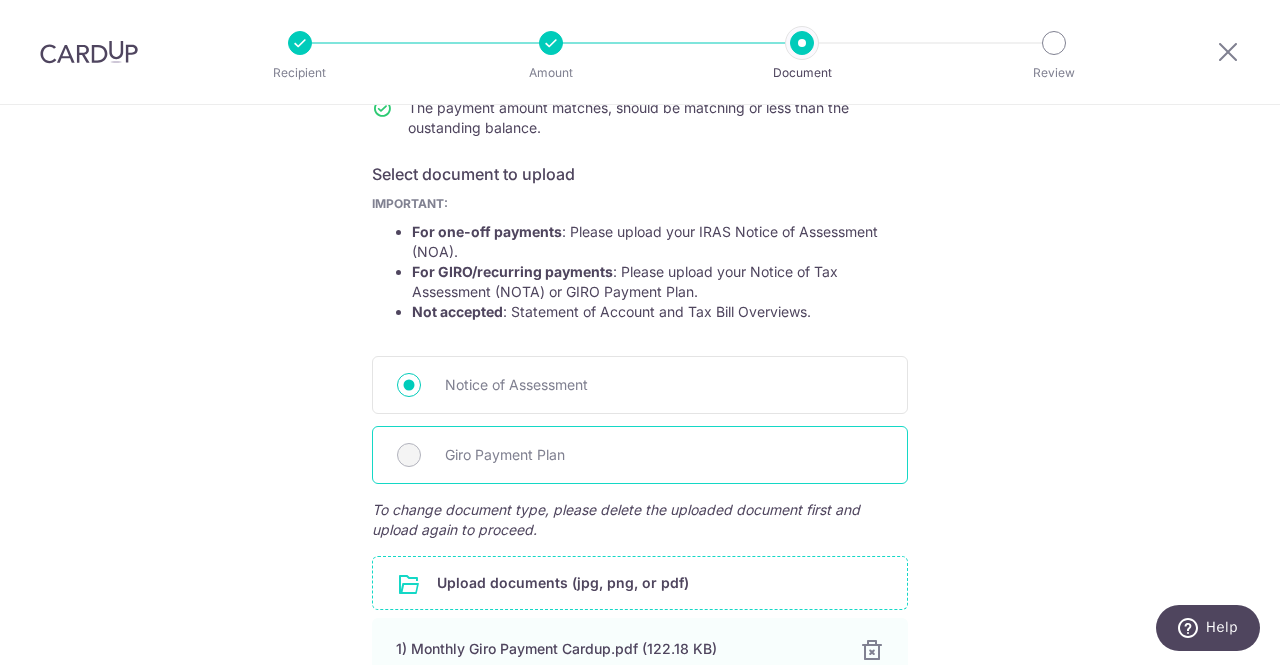 click on "Giro Payment Plan" at bounding box center (664, 455) 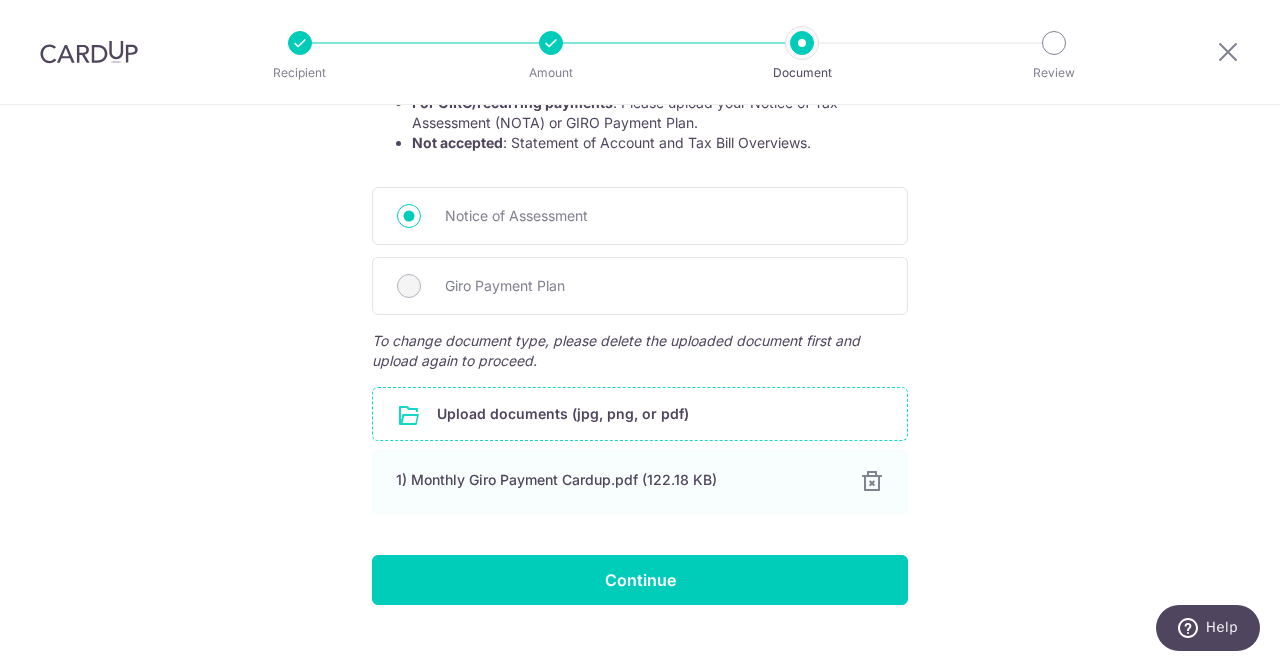 scroll, scrollTop: 490, scrollLeft: 0, axis: vertical 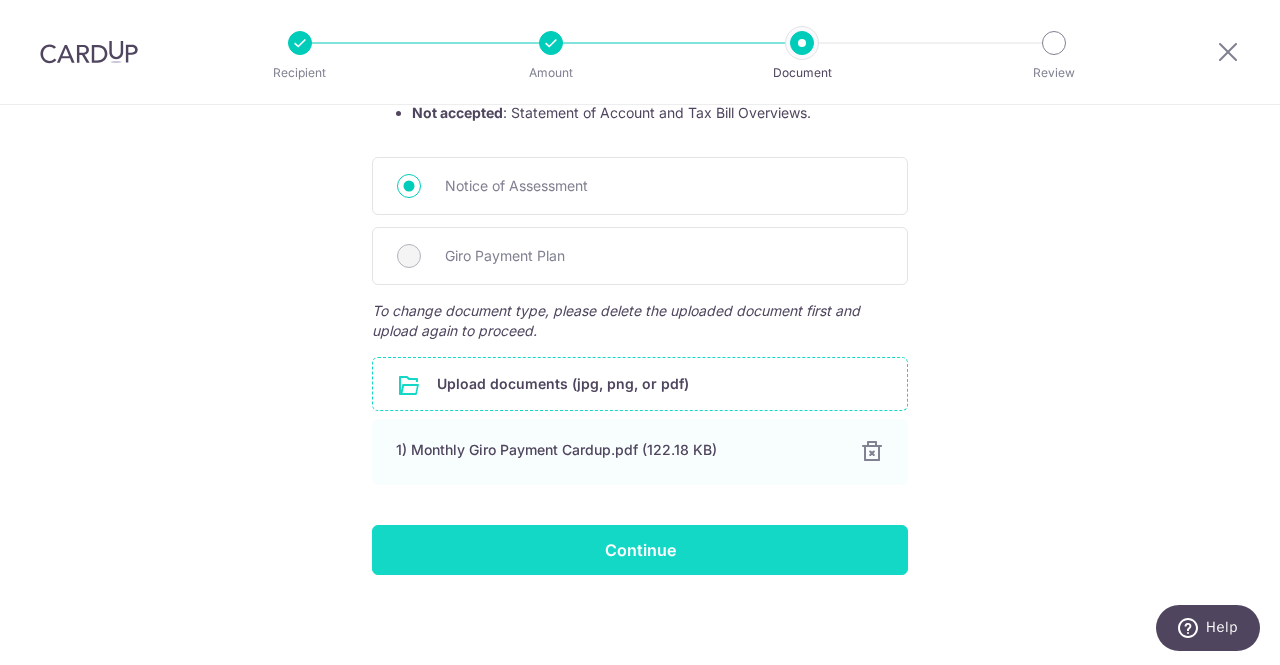 click on "Continue" at bounding box center (640, 550) 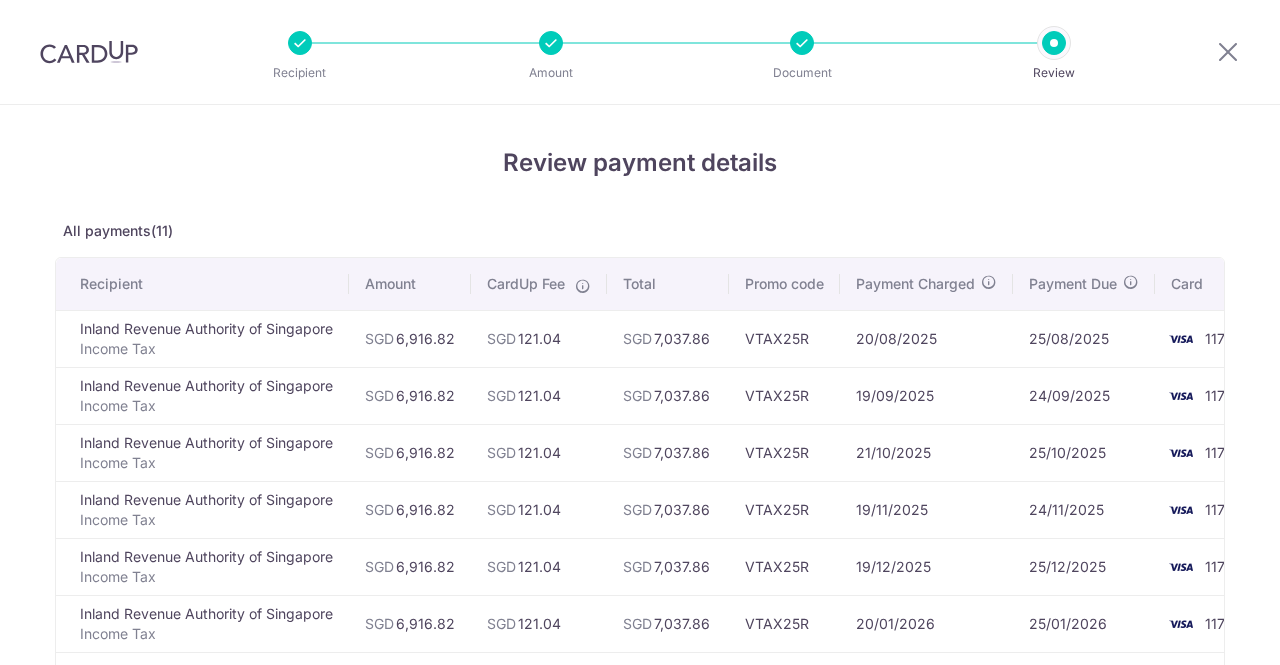 scroll, scrollTop: 0, scrollLeft: 0, axis: both 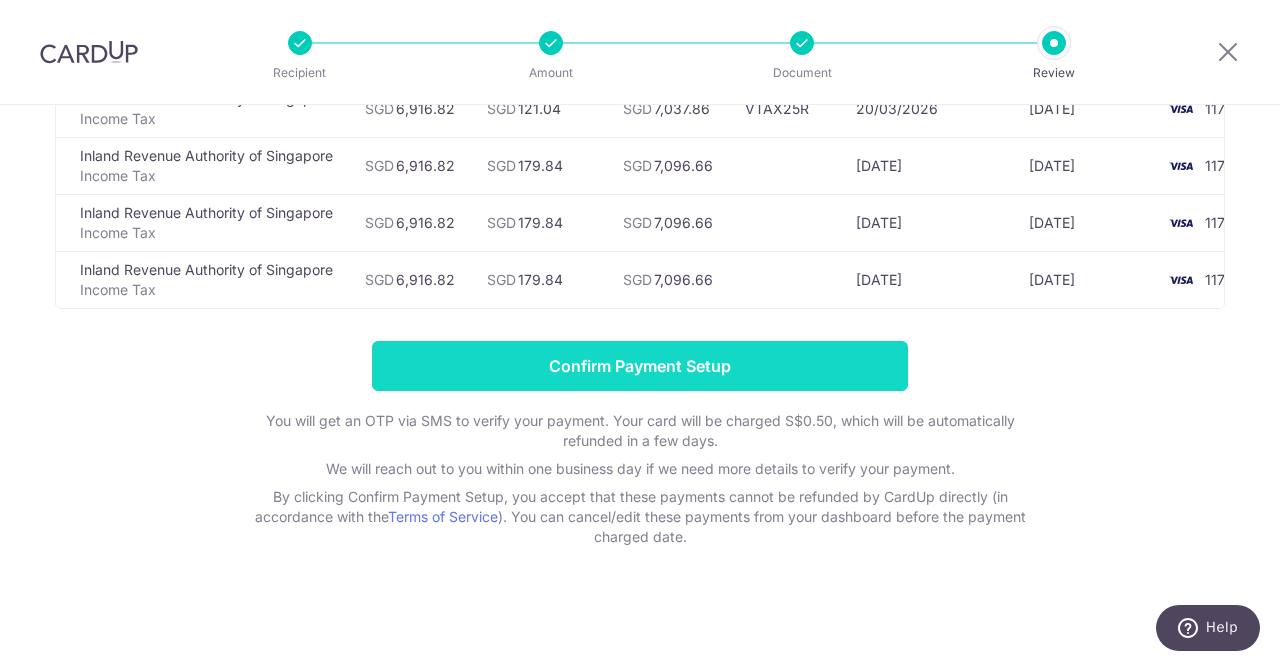 click on "Confirm Payment Setup" at bounding box center [640, 366] 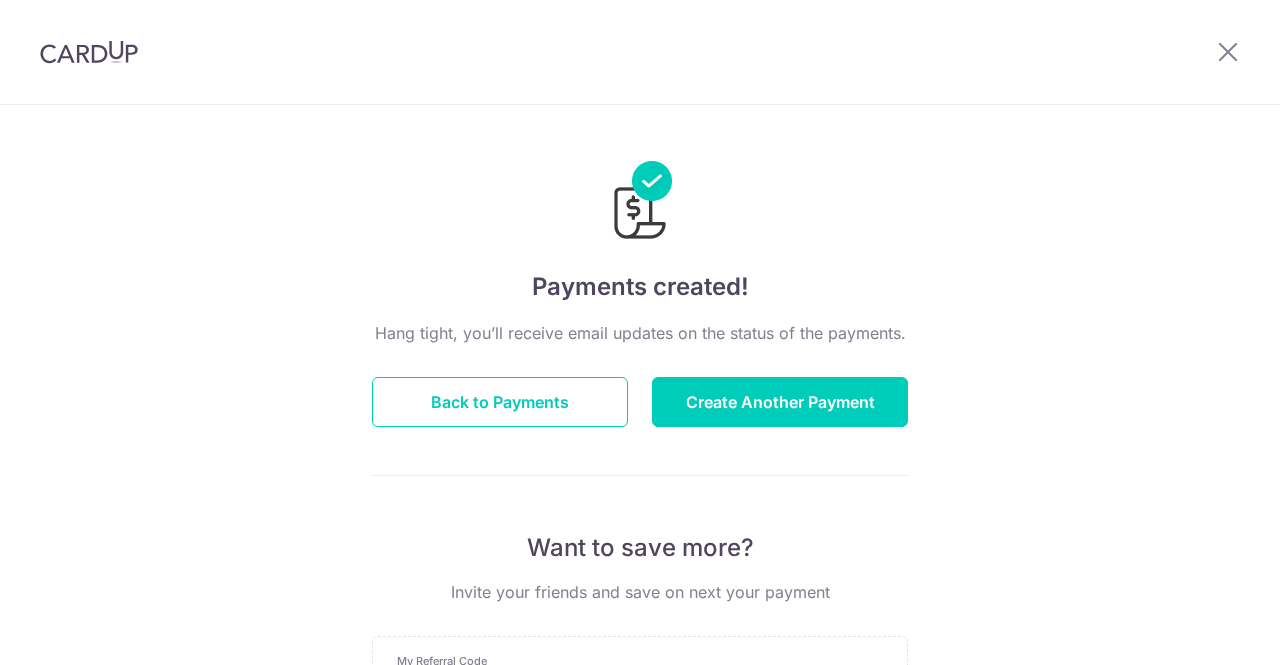 scroll, scrollTop: 0, scrollLeft: 0, axis: both 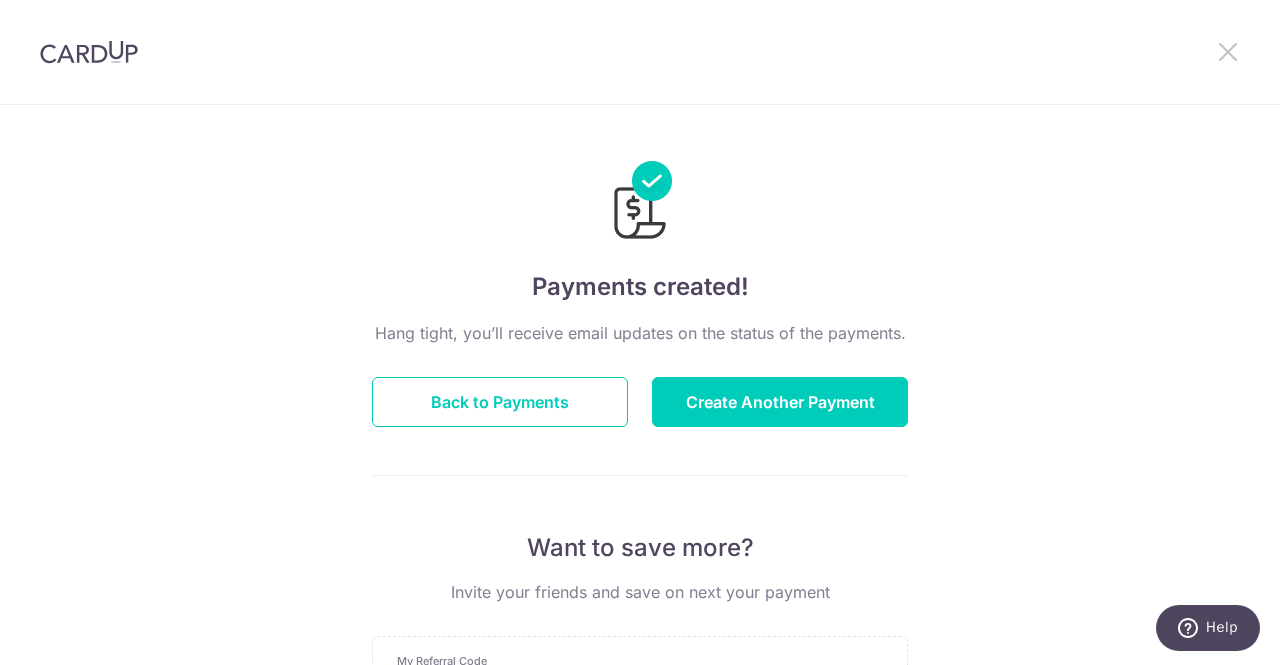 click at bounding box center [1228, 51] 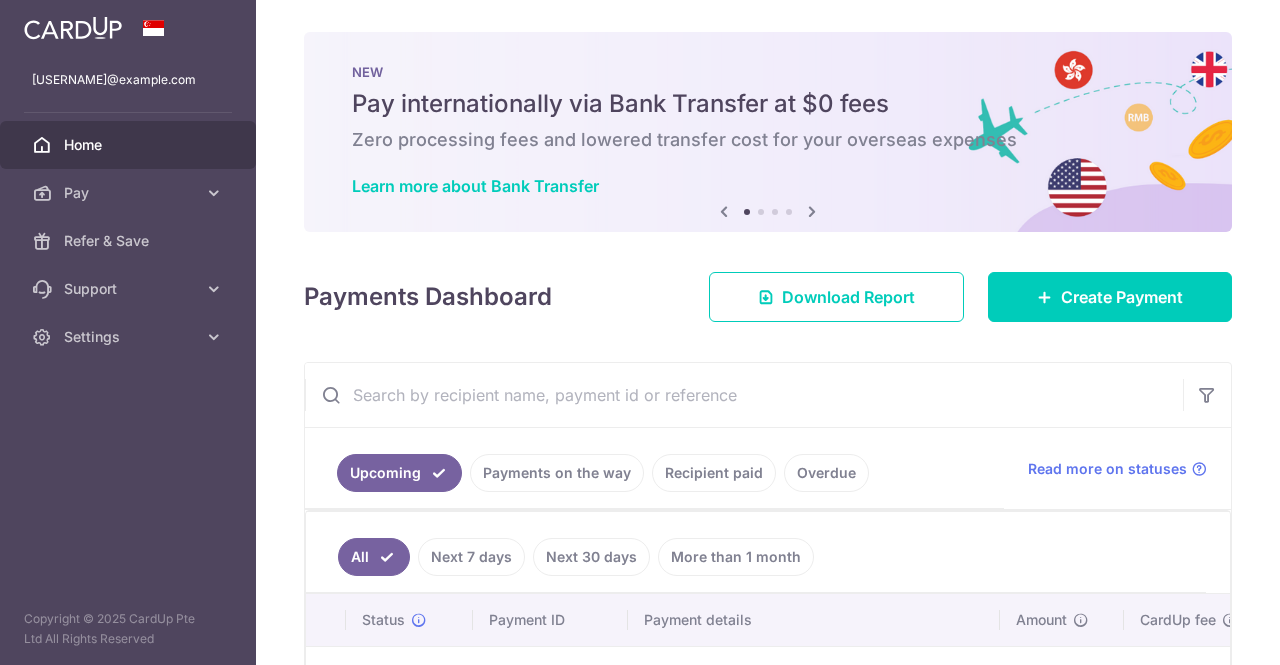 scroll, scrollTop: 0, scrollLeft: 0, axis: both 